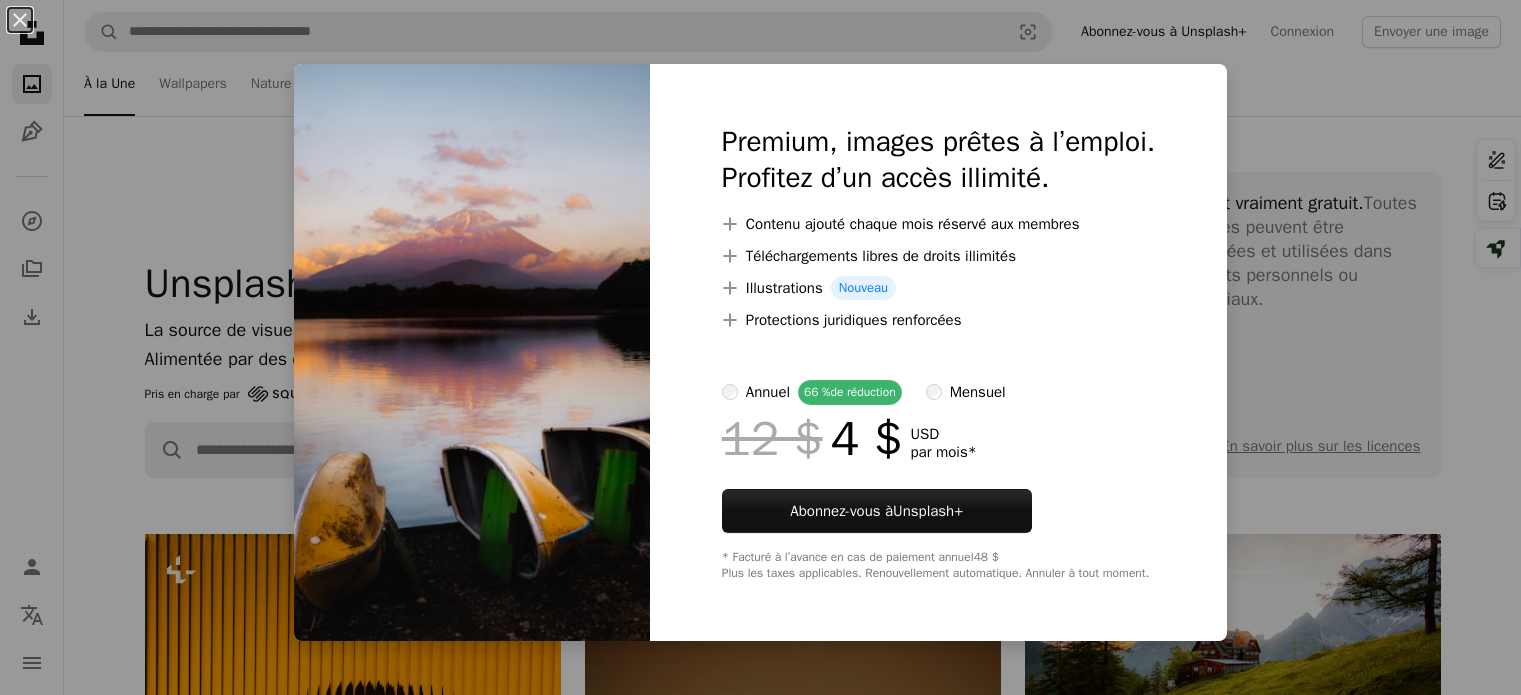 scroll, scrollTop: 1938, scrollLeft: 0, axis: vertical 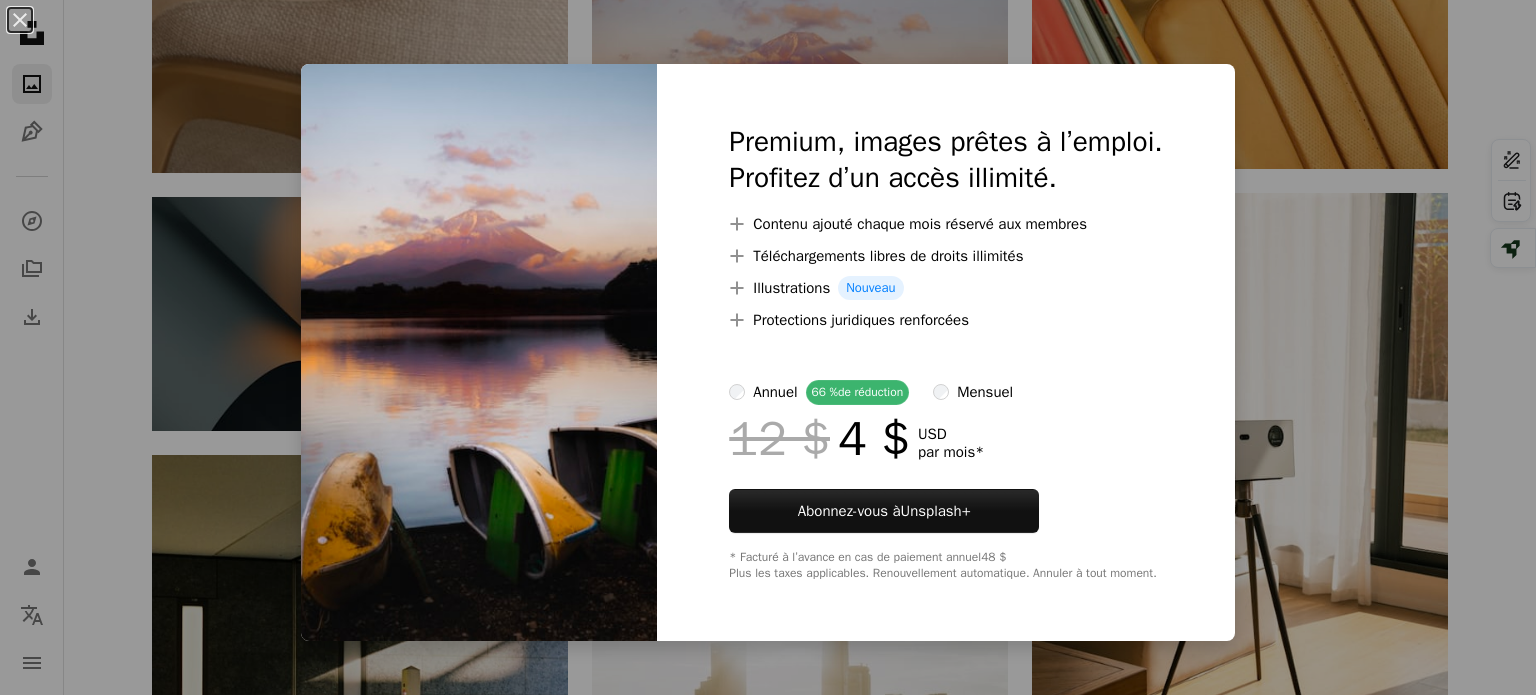 click on "An X shape Premium, images prêtes à l’emploi. Profitez d’un accès illimité. A plus sign Contenu ajouté chaque mois réservé aux membres A plus sign Téléchargements libres de droits illimités A plus sign Illustrations  Nouveau A plus sign Protections juridiques renforcées annuel 66 %  de réduction mensuel 12 $   4 $ USD par mois *Abonnez-vous à  Unsplash+ * Facturé à l’avance en cas de paiement annuel  48 $ Plus les taxes applicables. Renouvellement automatique. Annuler à tout moment." at bounding box center [768, 347] 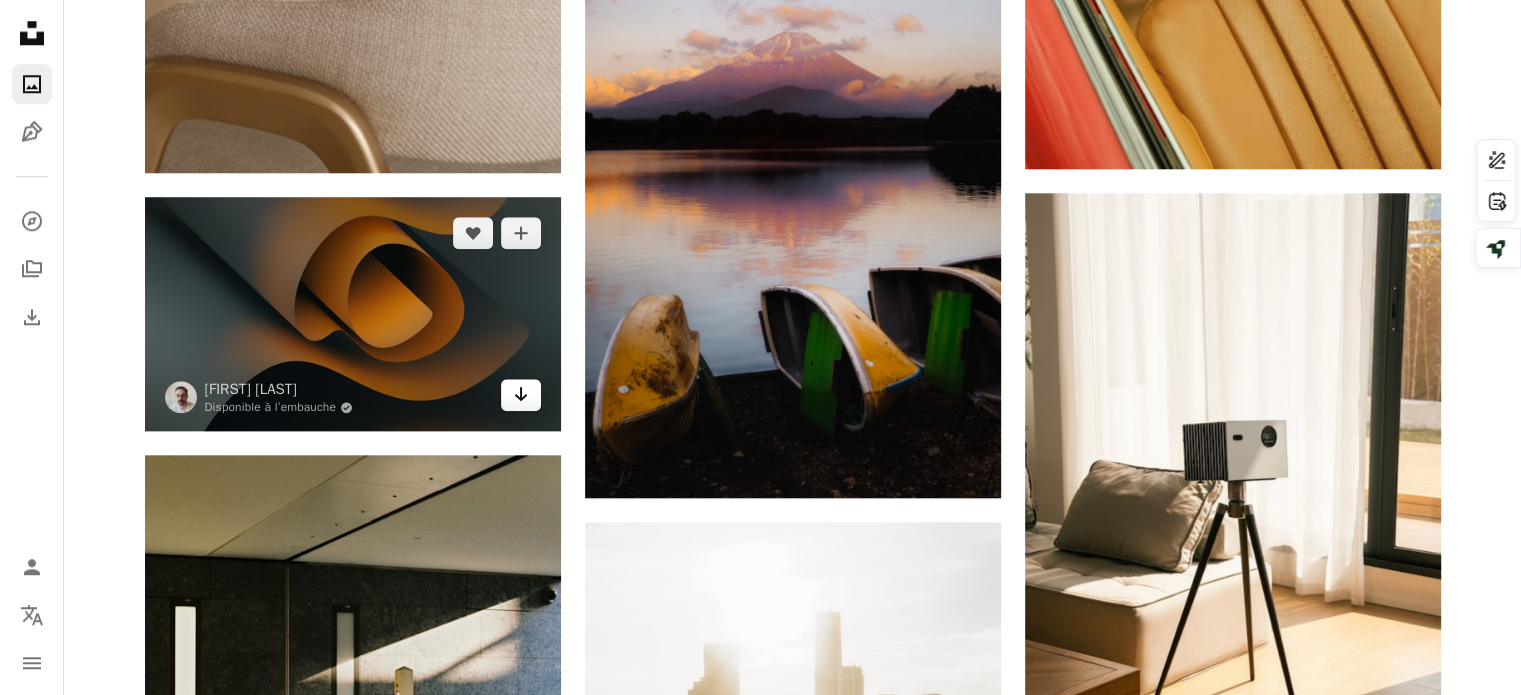 click on "Arrow pointing down" at bounding box center [521, 394] 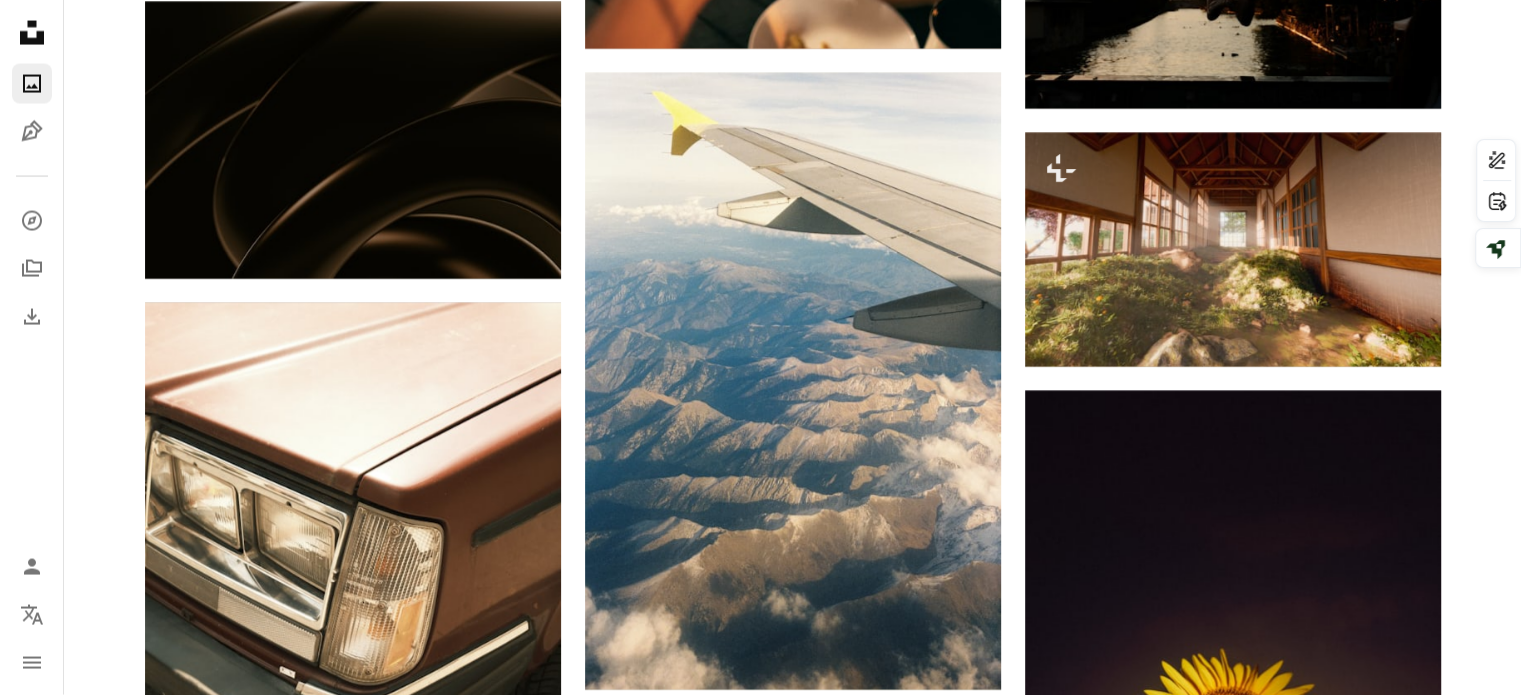 scroll, scrollTop: 4239, scrollLeft: 0, axis: vertical 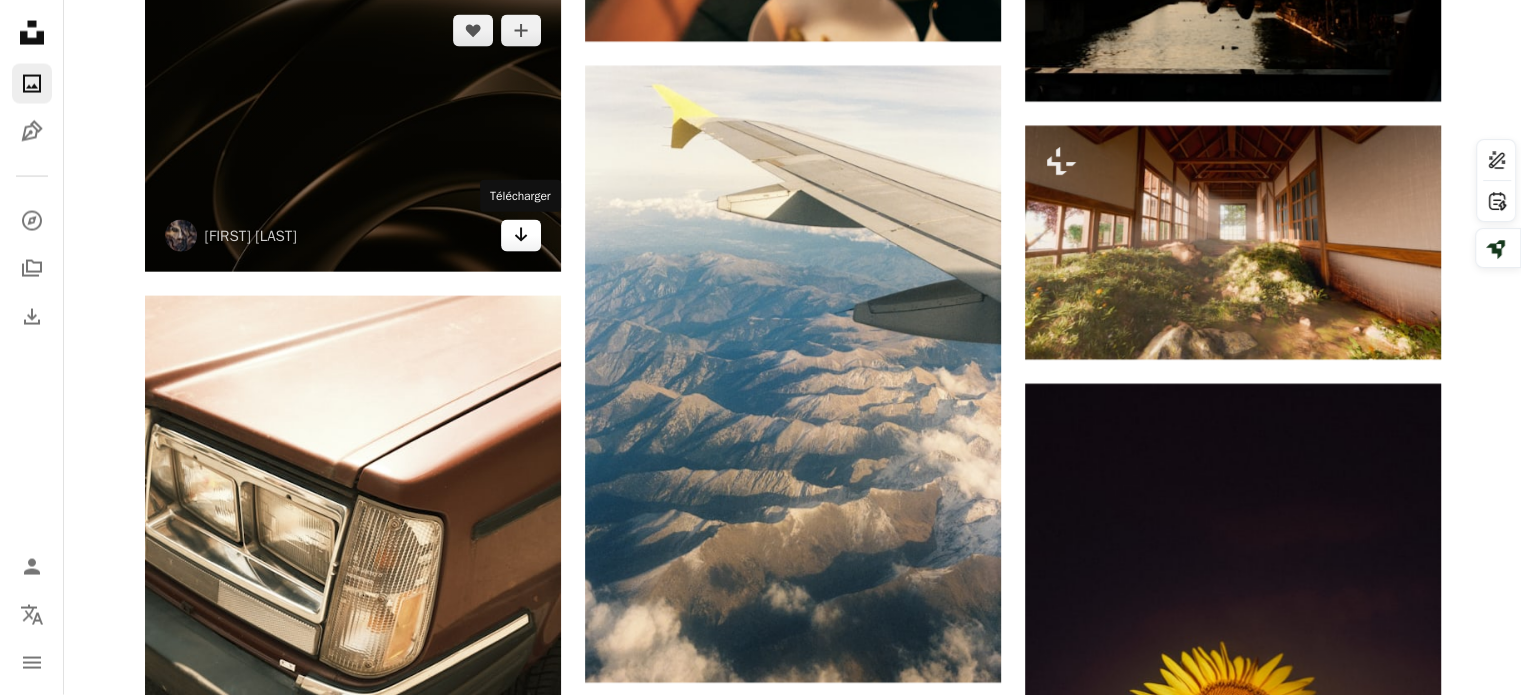 click on "Arrow pointing down" at bounding box center [521, 236] 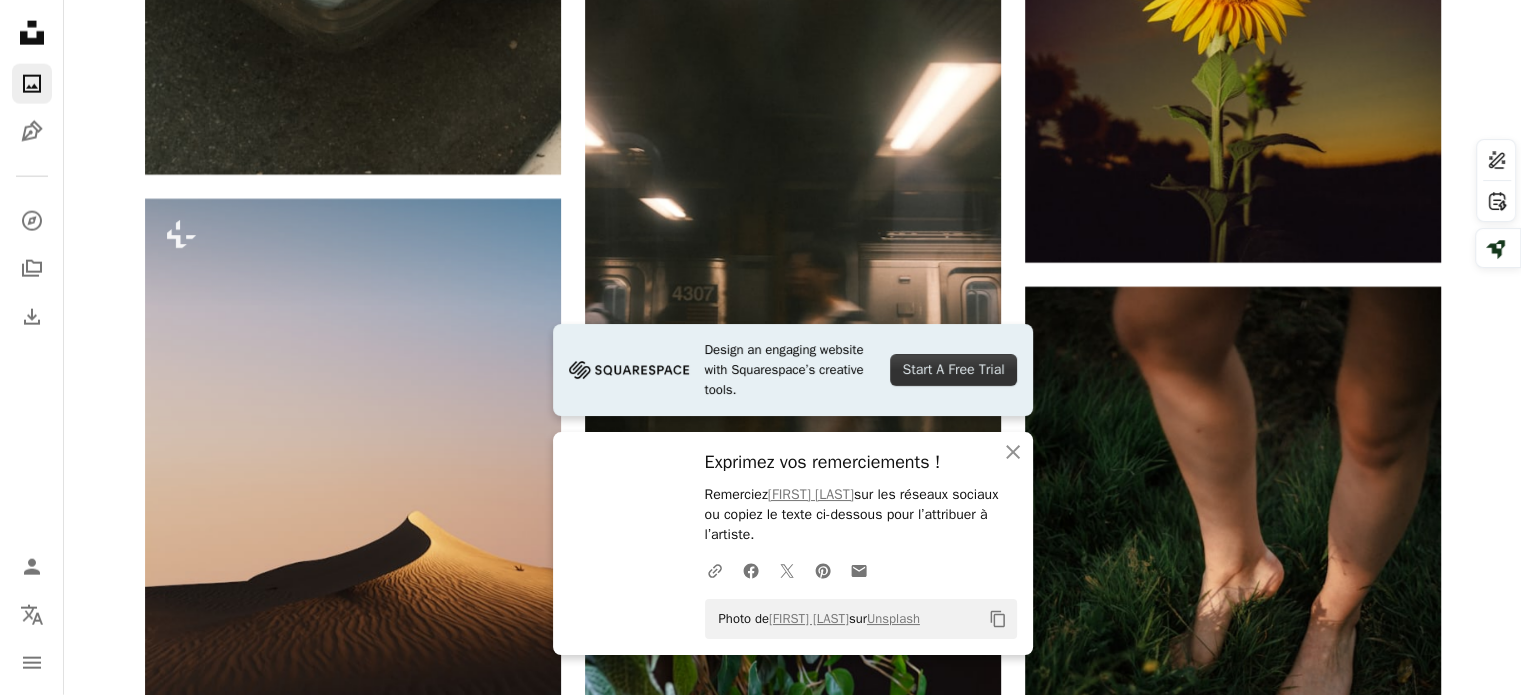 scroll, scrollTop: 4986, scrollLeft: 0, axis: vertical 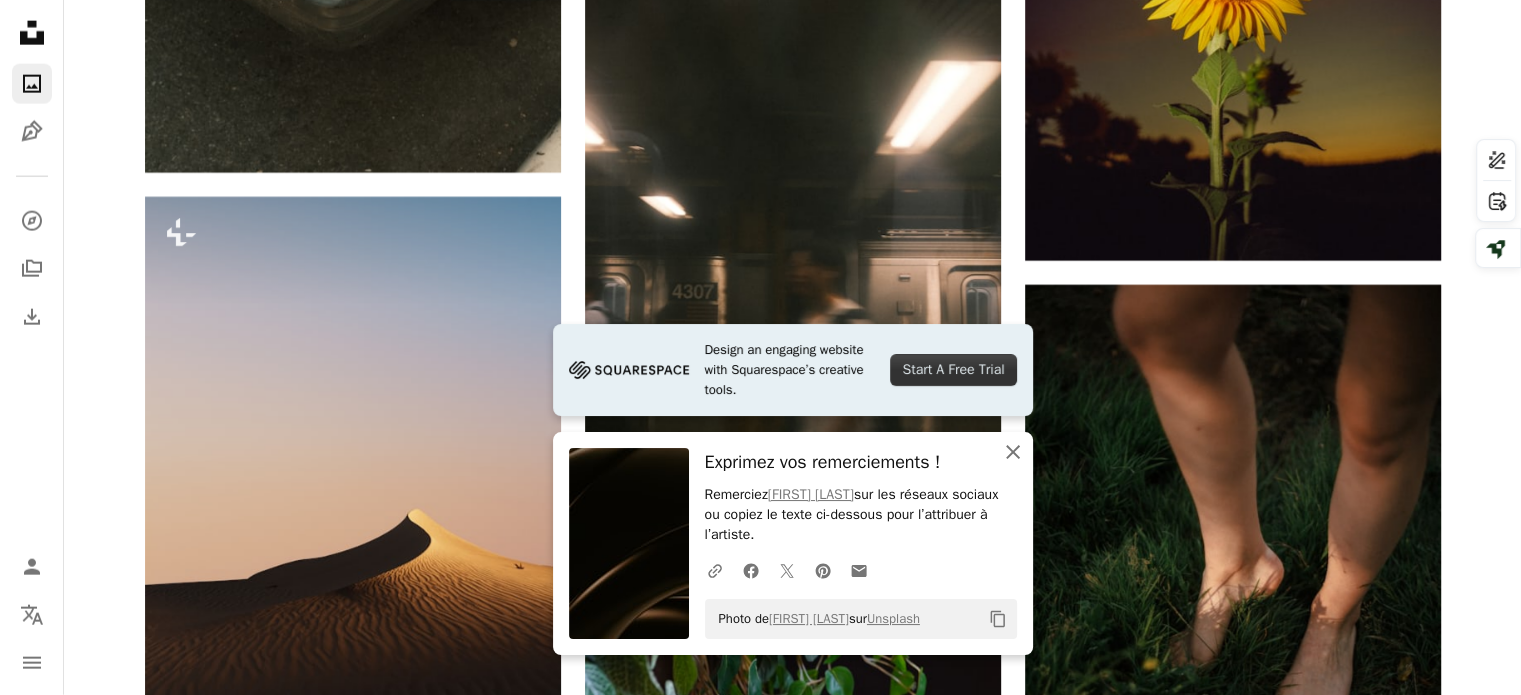 click on "An X shape" at bounding box center (1013, 452) 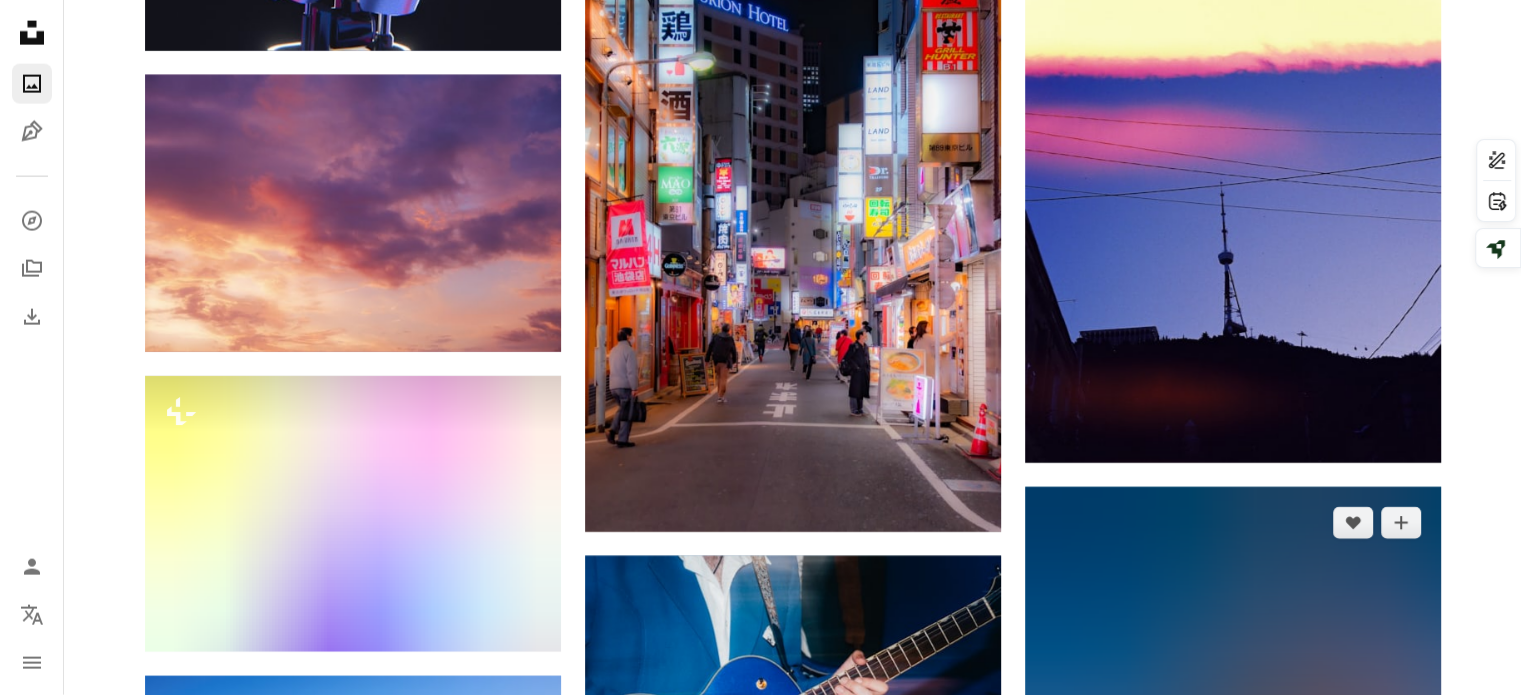 scroll, scrollTop: 12436, scrollLeft: 0, axis: vertical 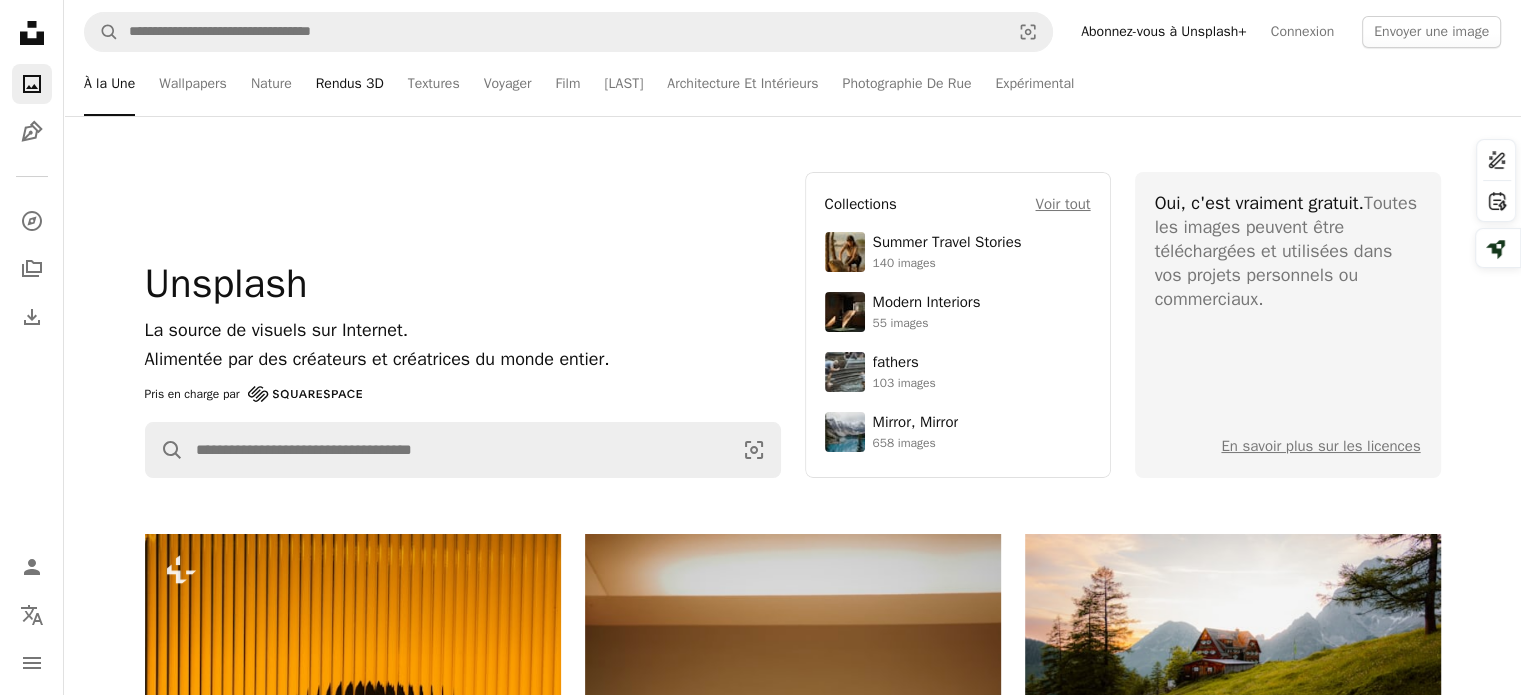 click on "Rendus 3D" at bounding box center (350, 84) 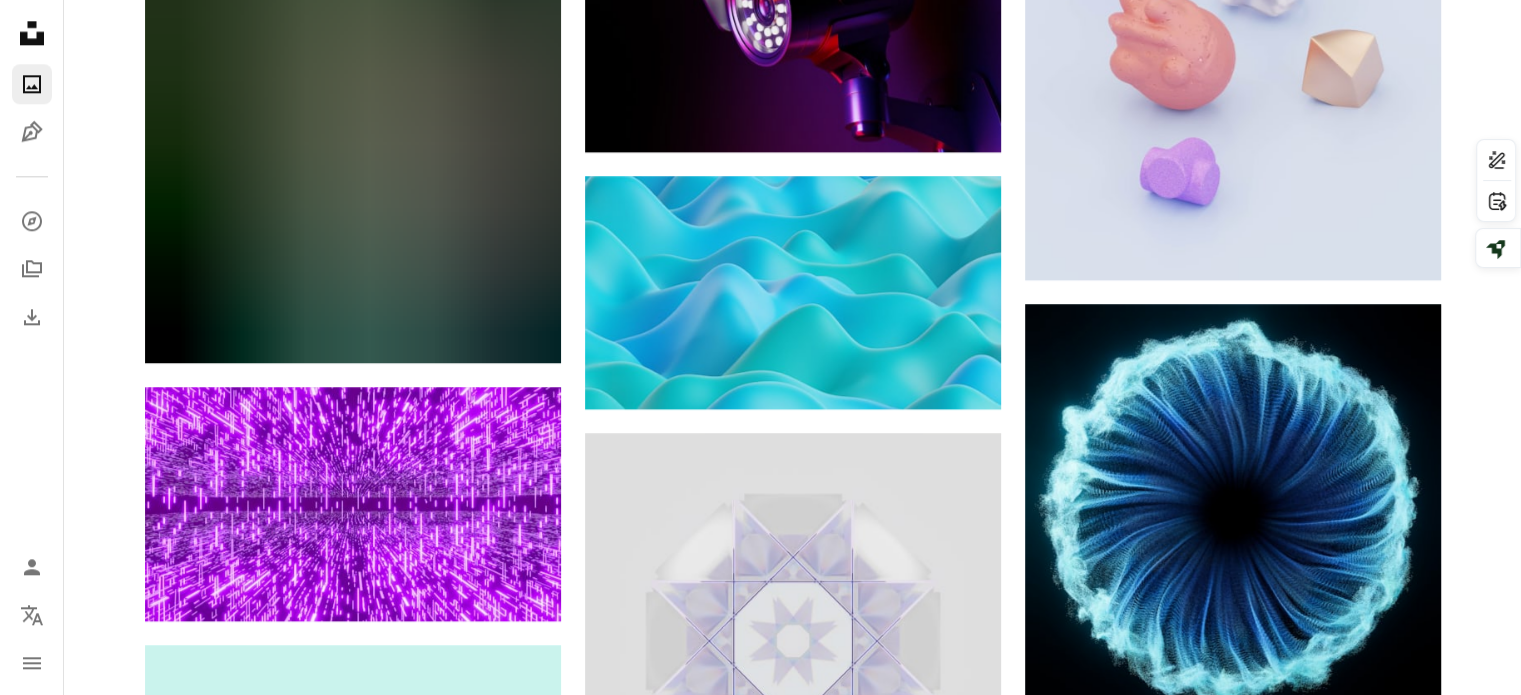 scroll, scrollTop: 2380, scrollLeft: 0, axis: vertical 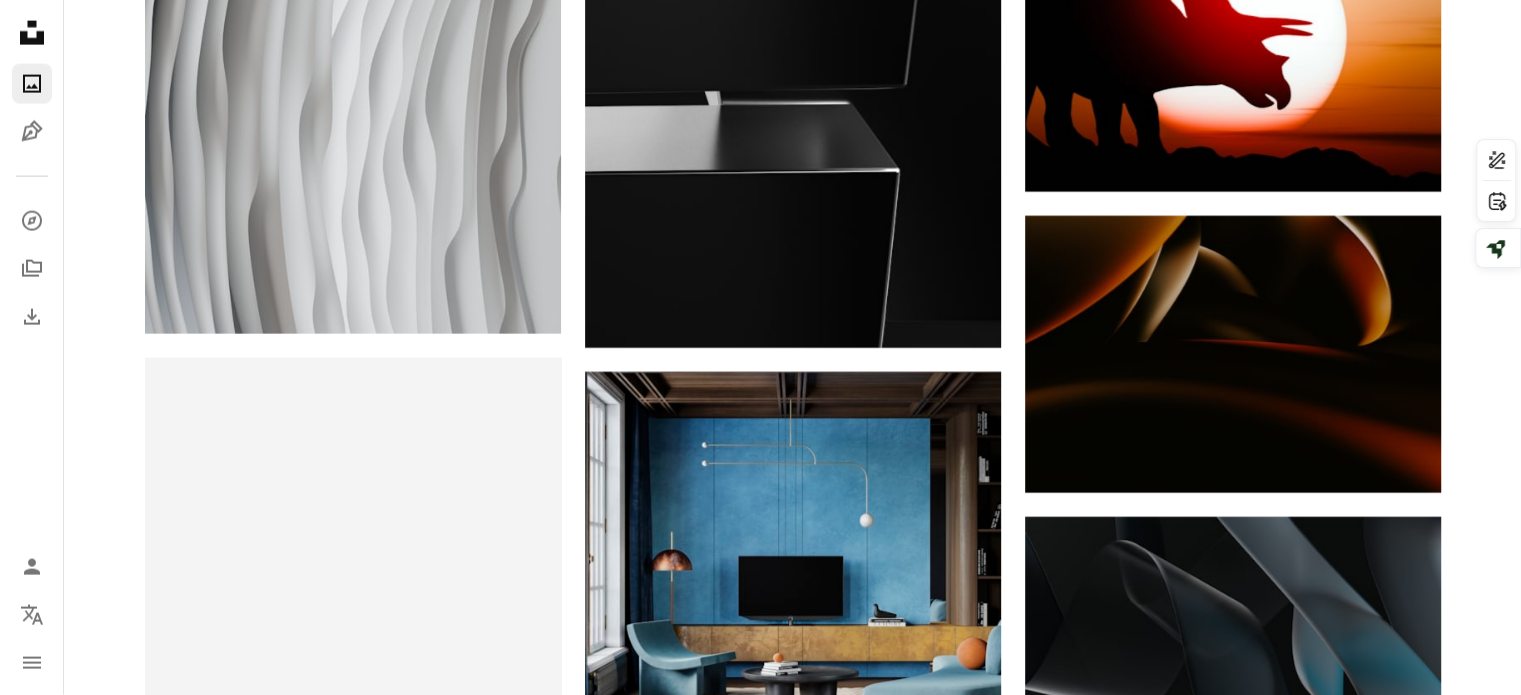 click on "Arrow pointing down" at bounding box center [521, 1502] 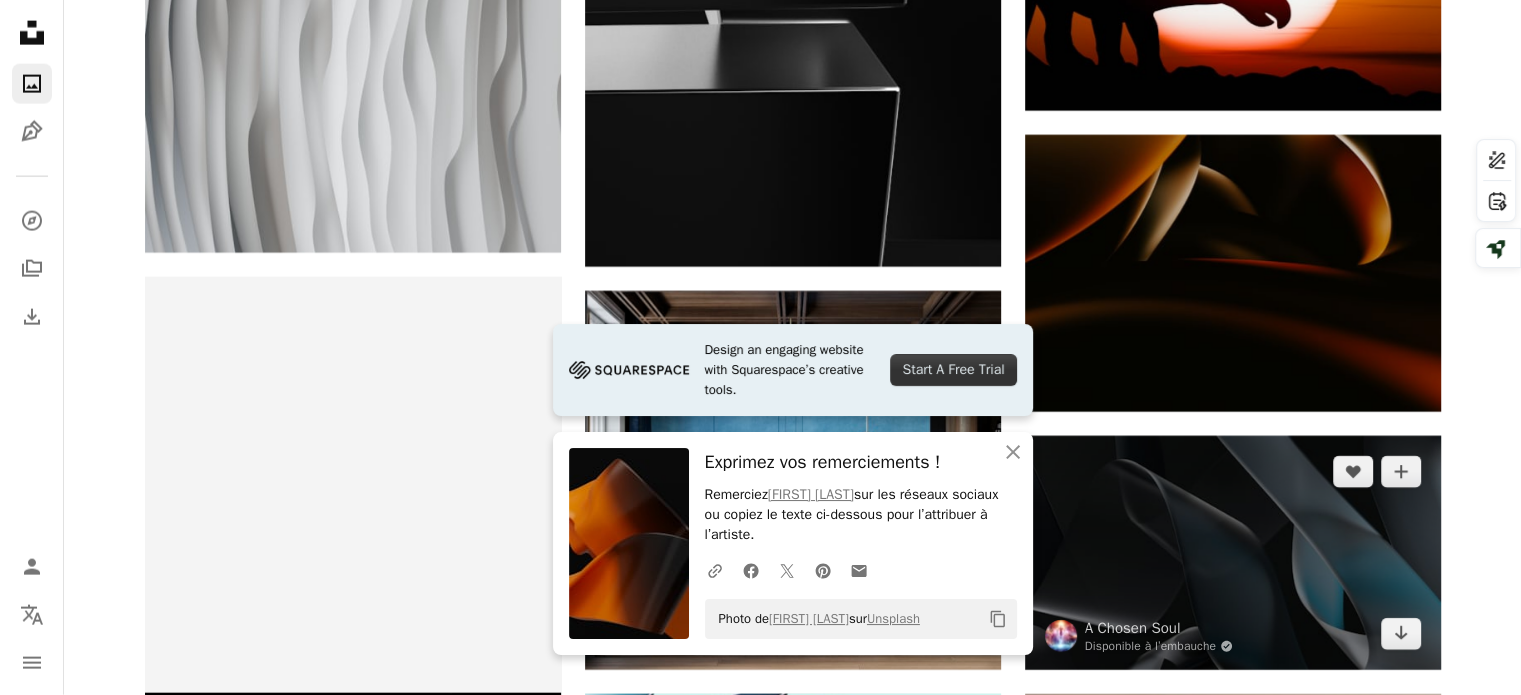 scroll, scrollTop: 4760, scrollLeft: 0, axis: vertical 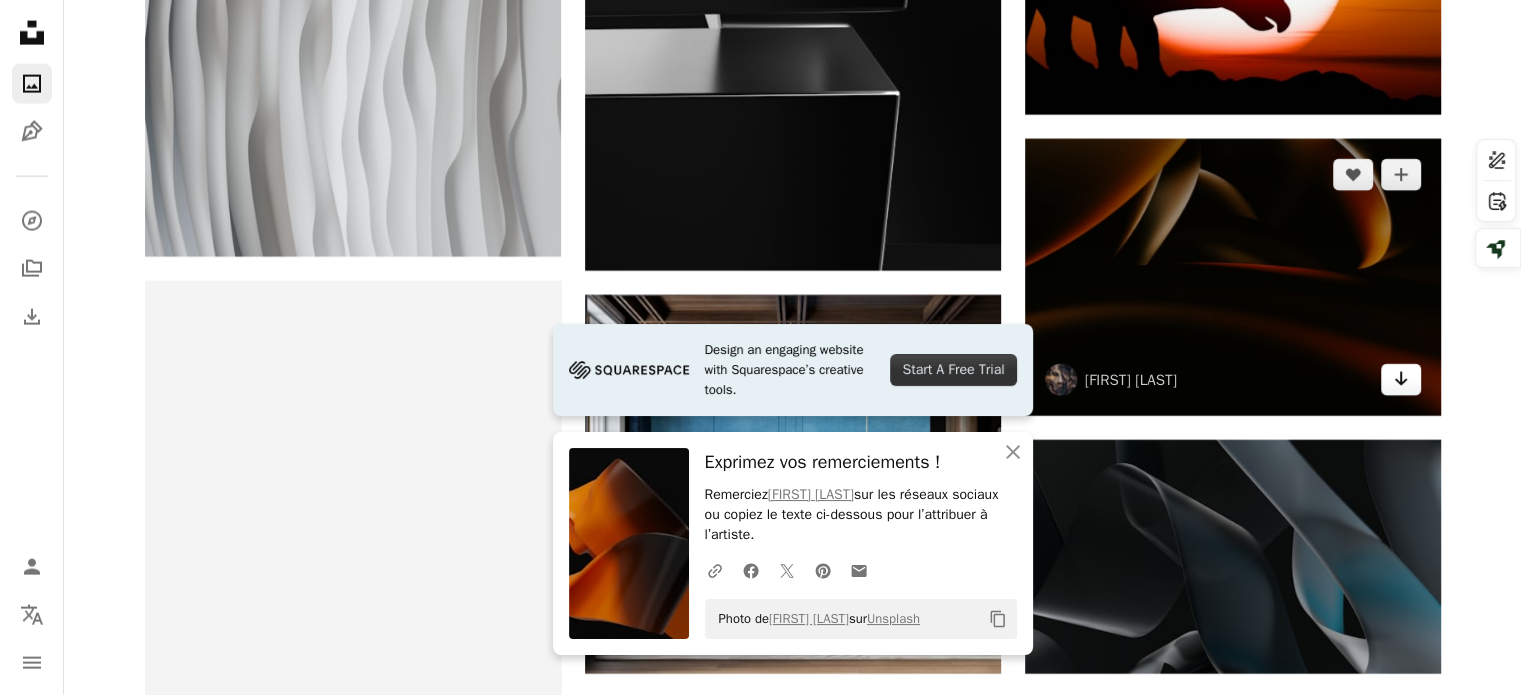 click on "Arrow pointing down" at bounding box center [1401, 379] 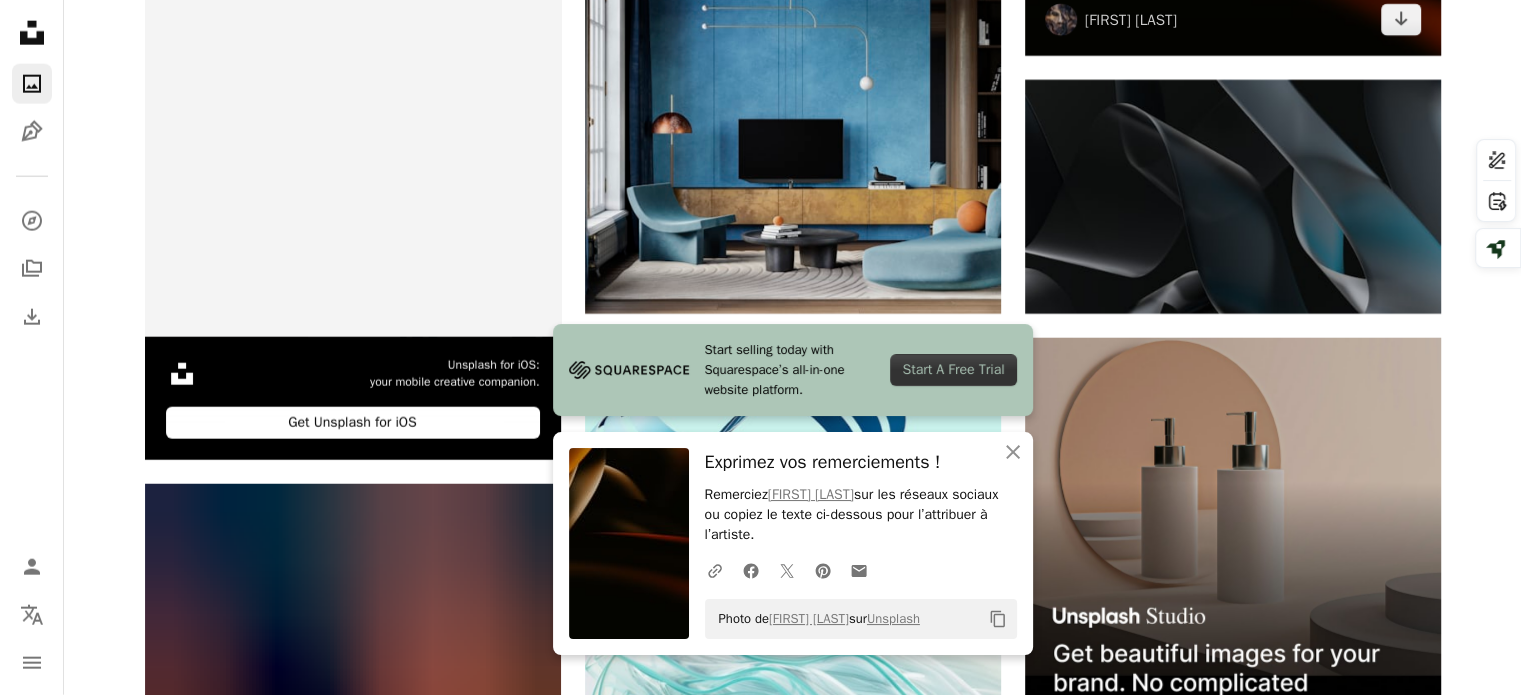 scroll, scrollTop: 5144, scrollLeft: 0, axis: vertical 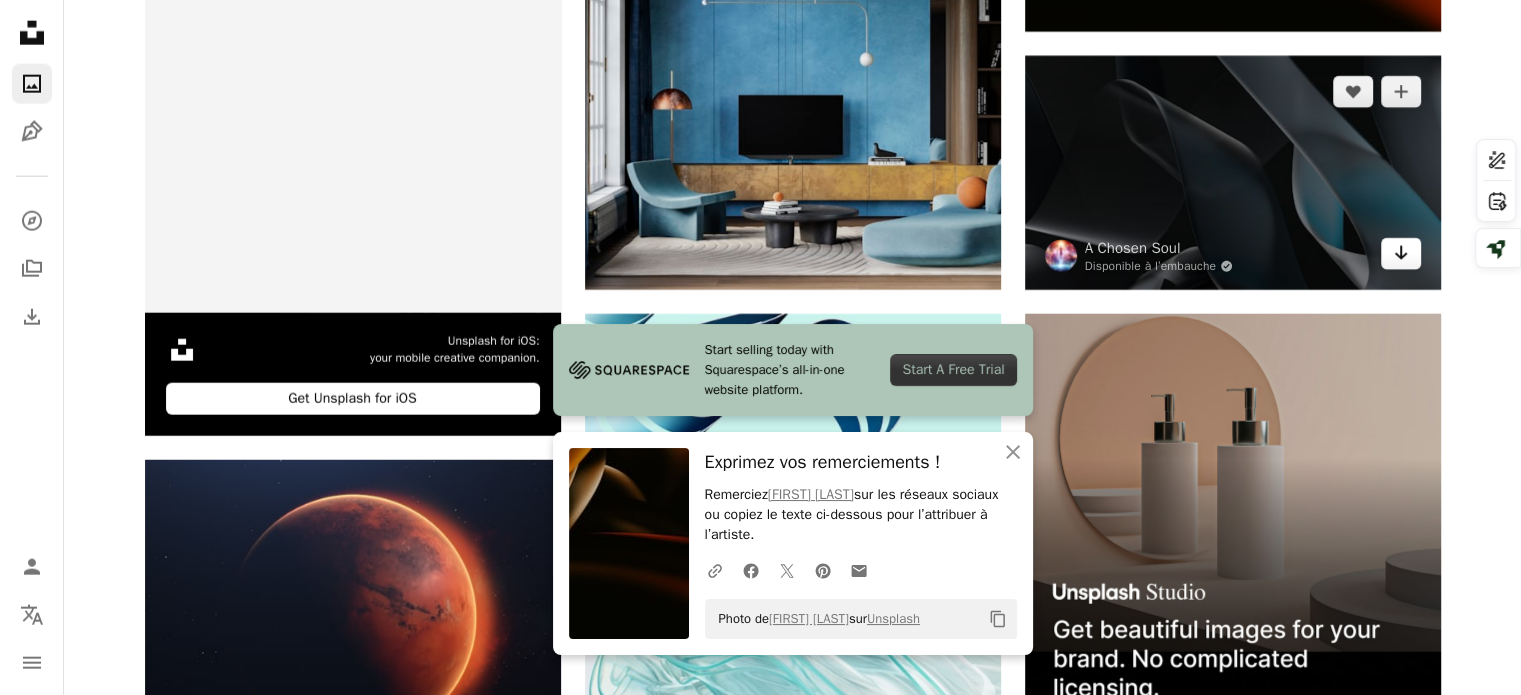click on "Arrow pointing down" at bounding box center [1401, 253] 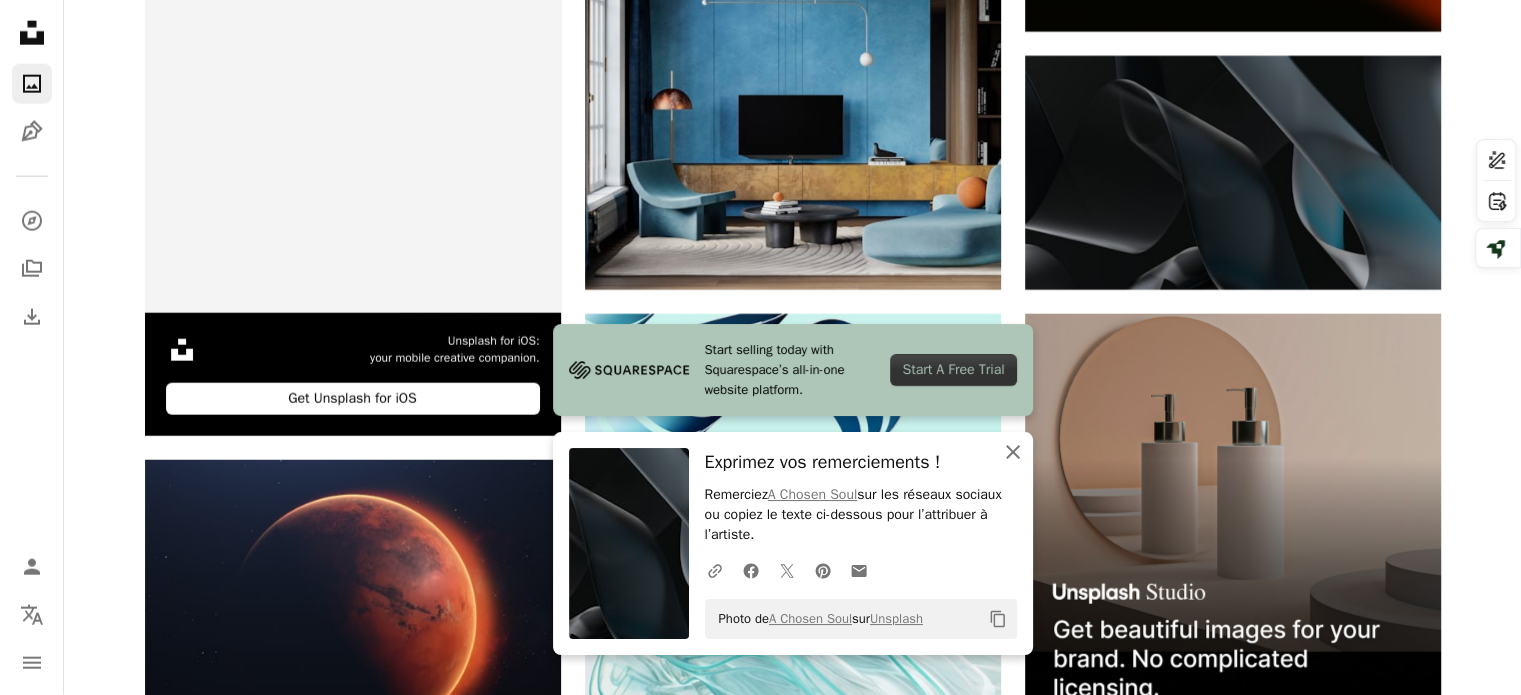click on "An X shape" at bounding box center (1013, 452) 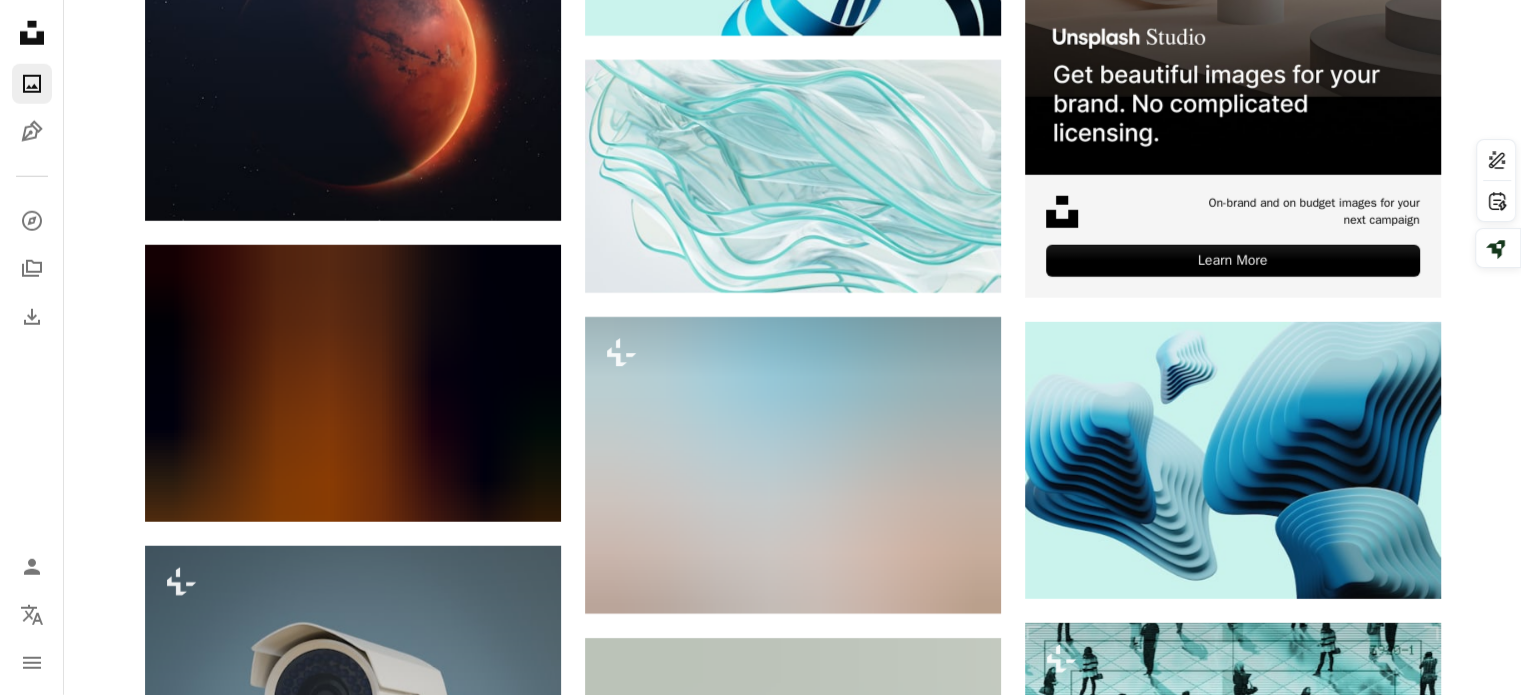 scroll, scrollTop: 5700, scrollLeft: 0, axis: vertical 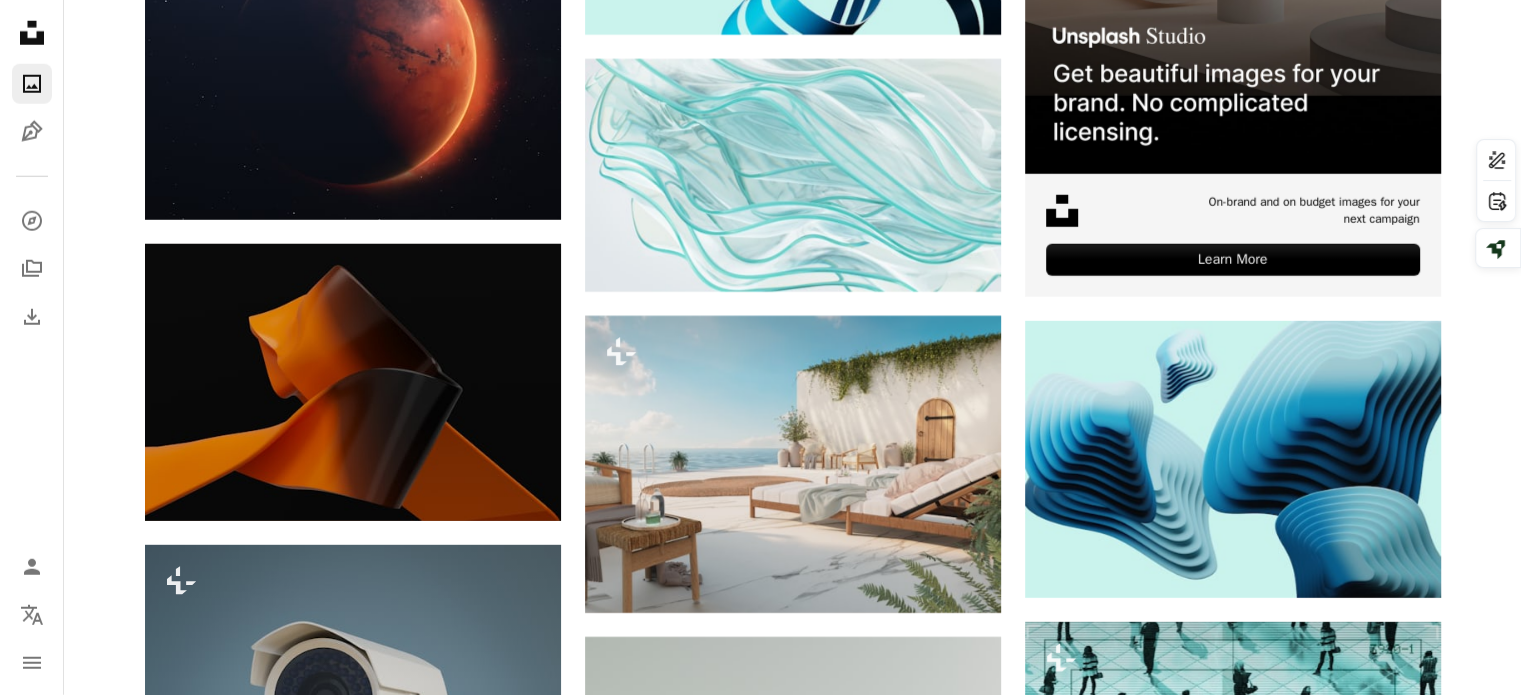 click on "Arrow pointing down" at bounding box center [521, 1503] 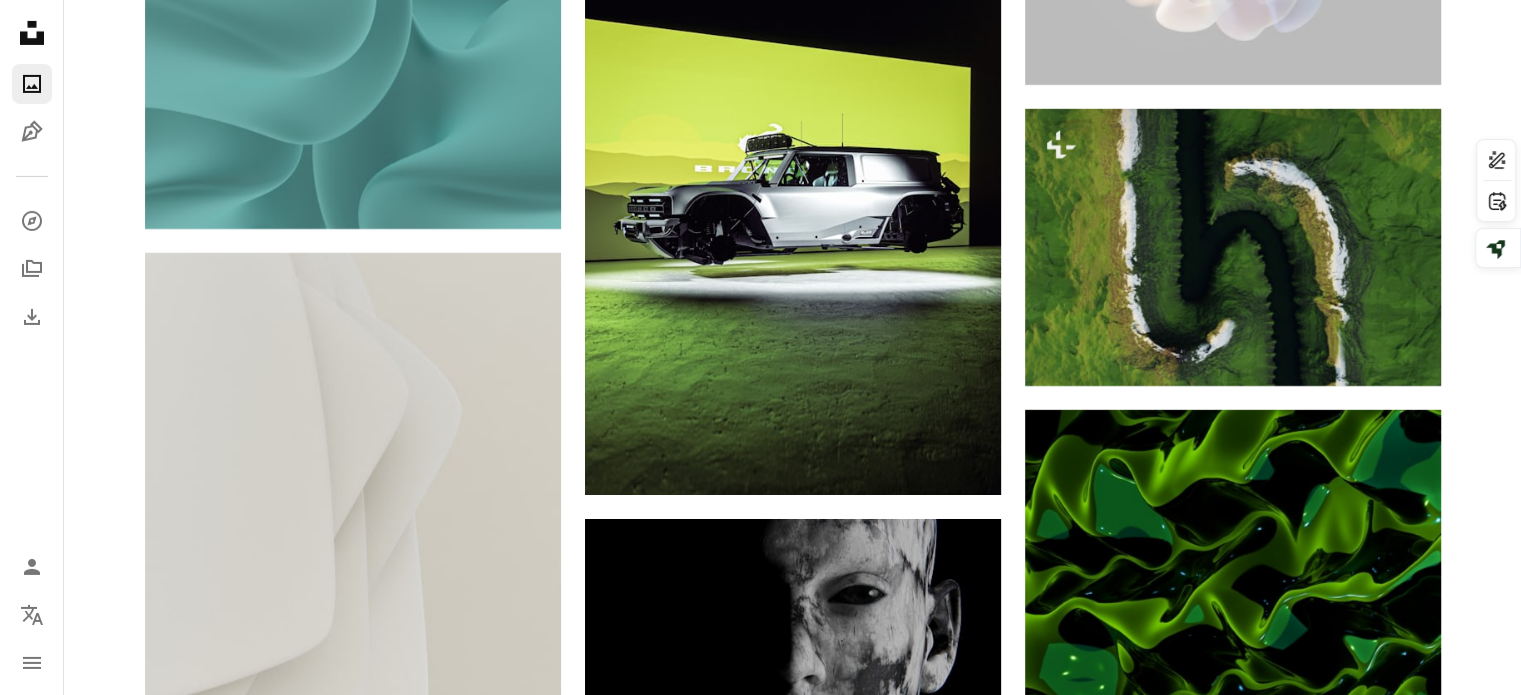 scroll, scrollTop: 7011, scrollLeft: 0, axis: vertical 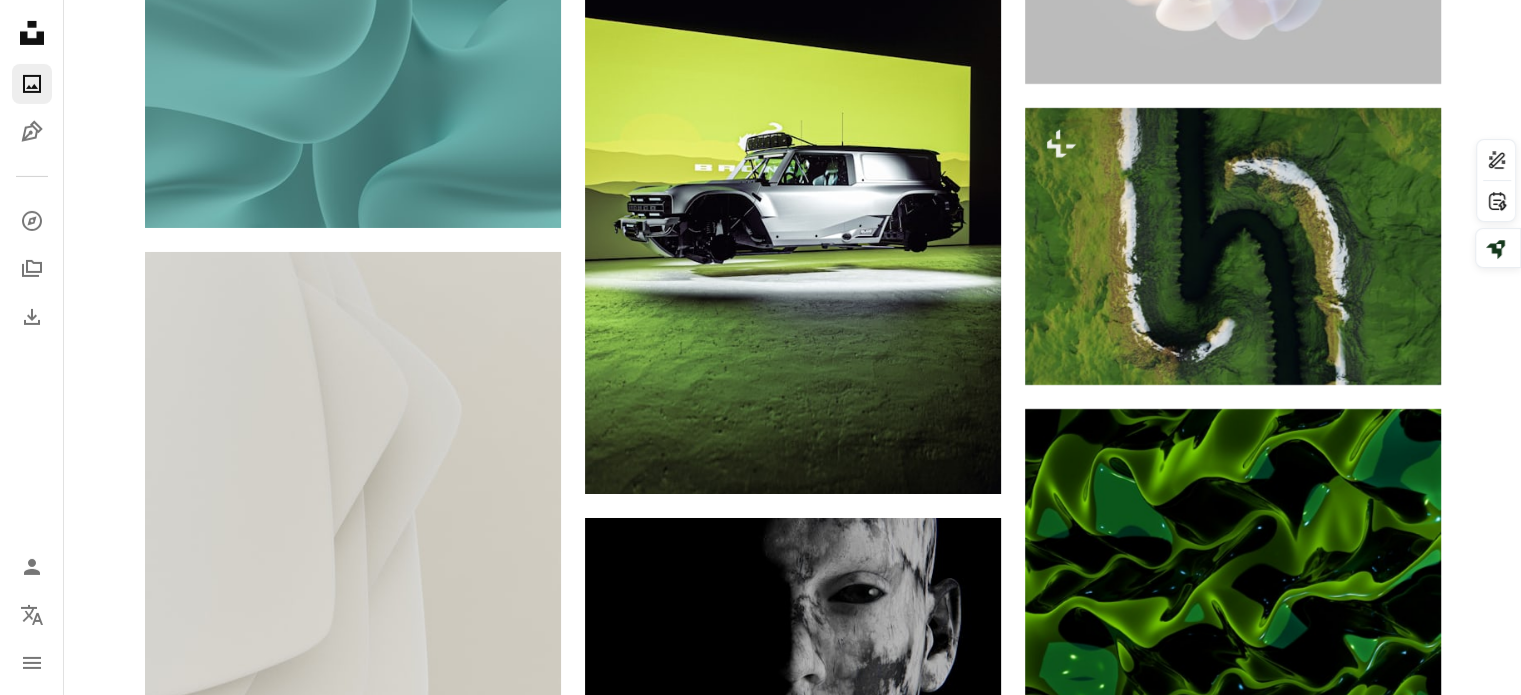 click on "Arrow pointing down" at bounding box center (521, 1389) 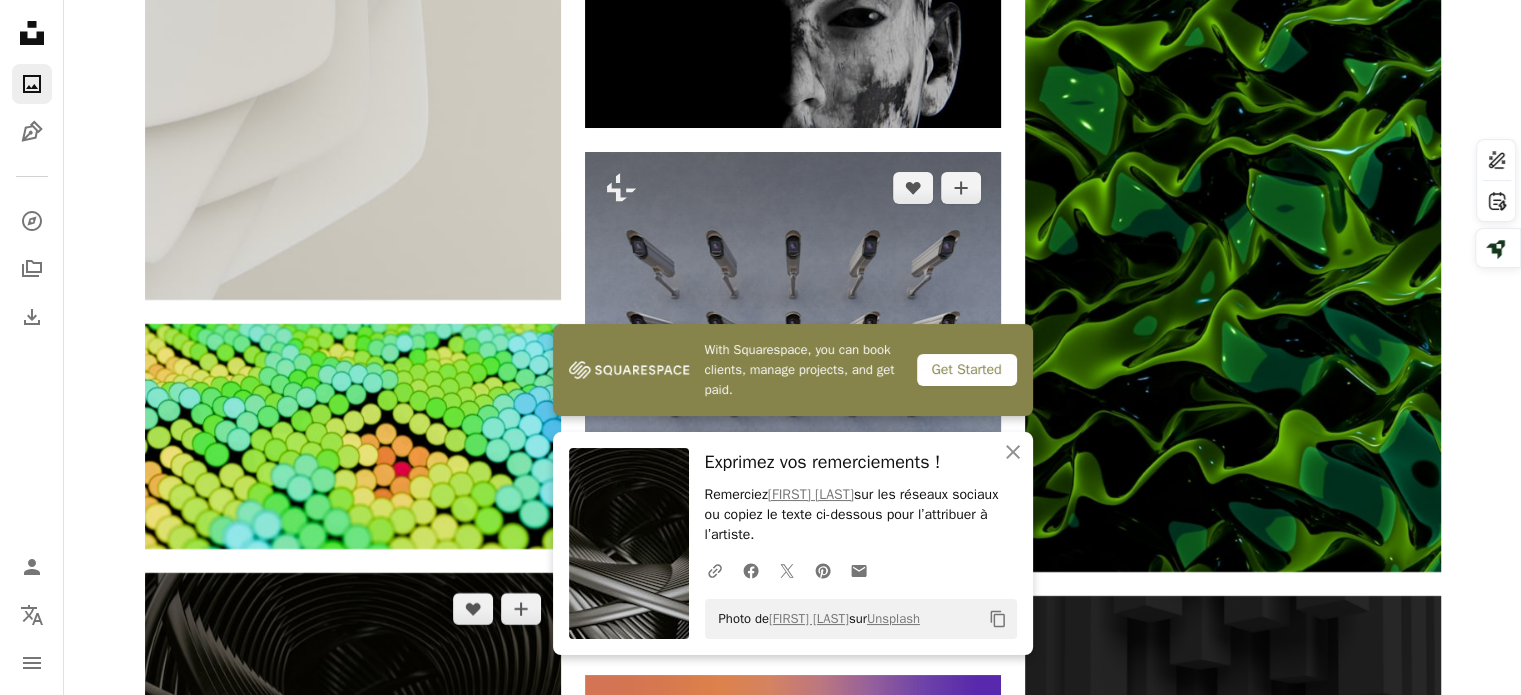 scroll, scrollTop: 7586, scrollLeft: 0, axis: vertical 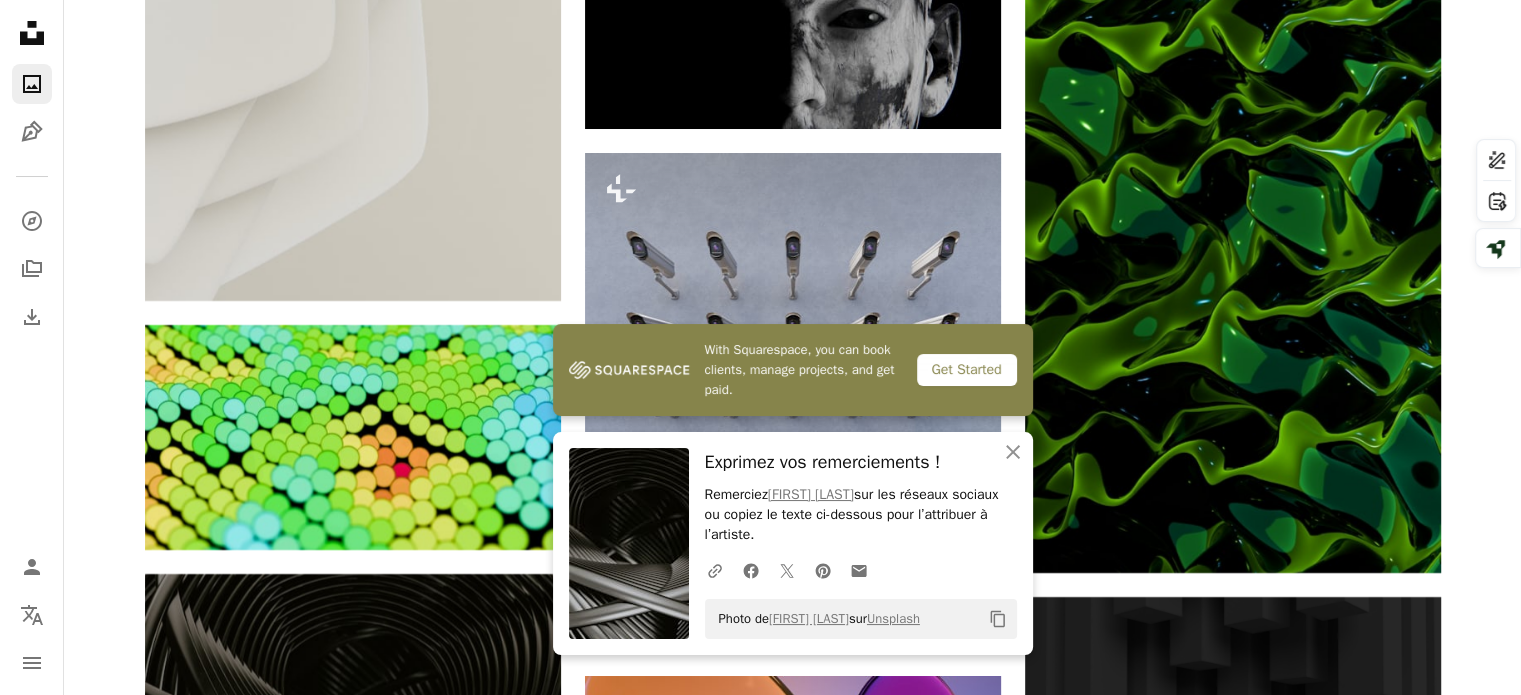 click at bounding box center (353, 1349) 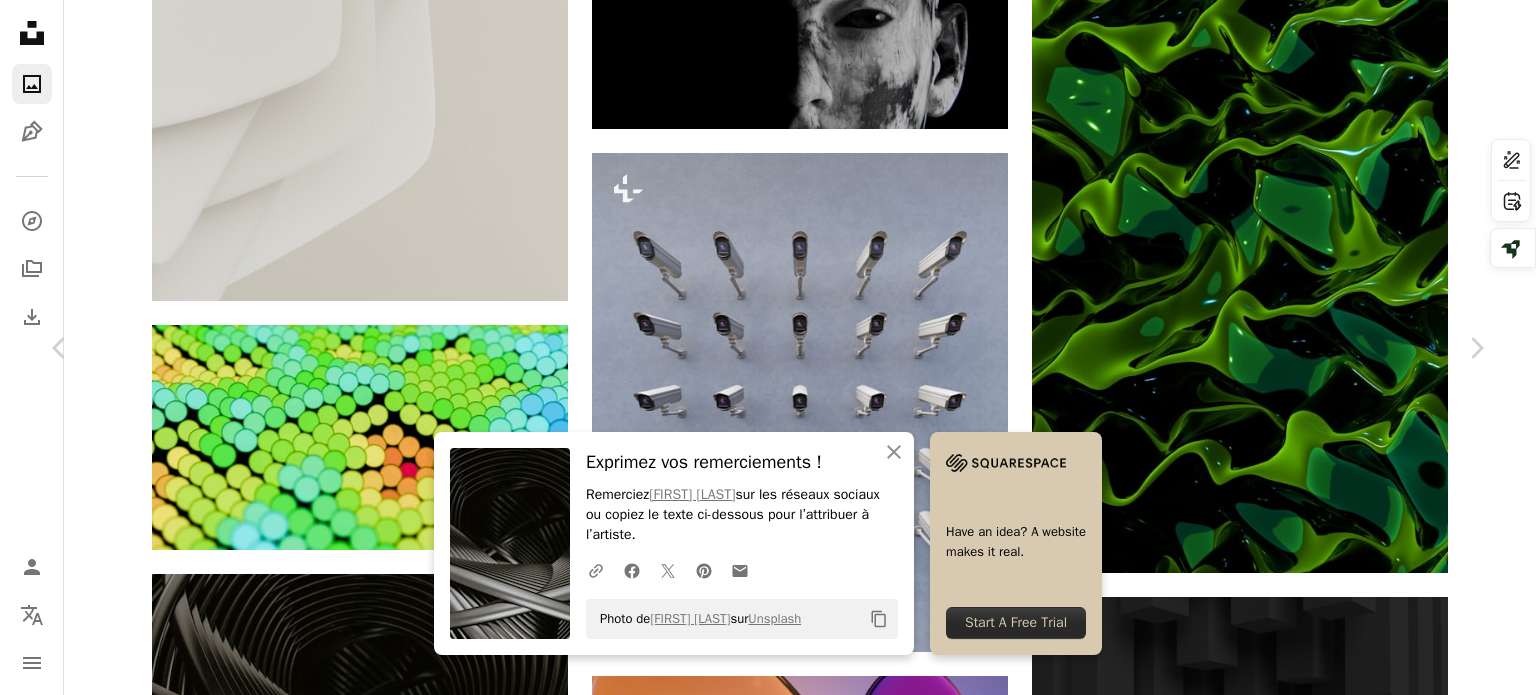 click on "An X shape" at bounding box center (20, 20) 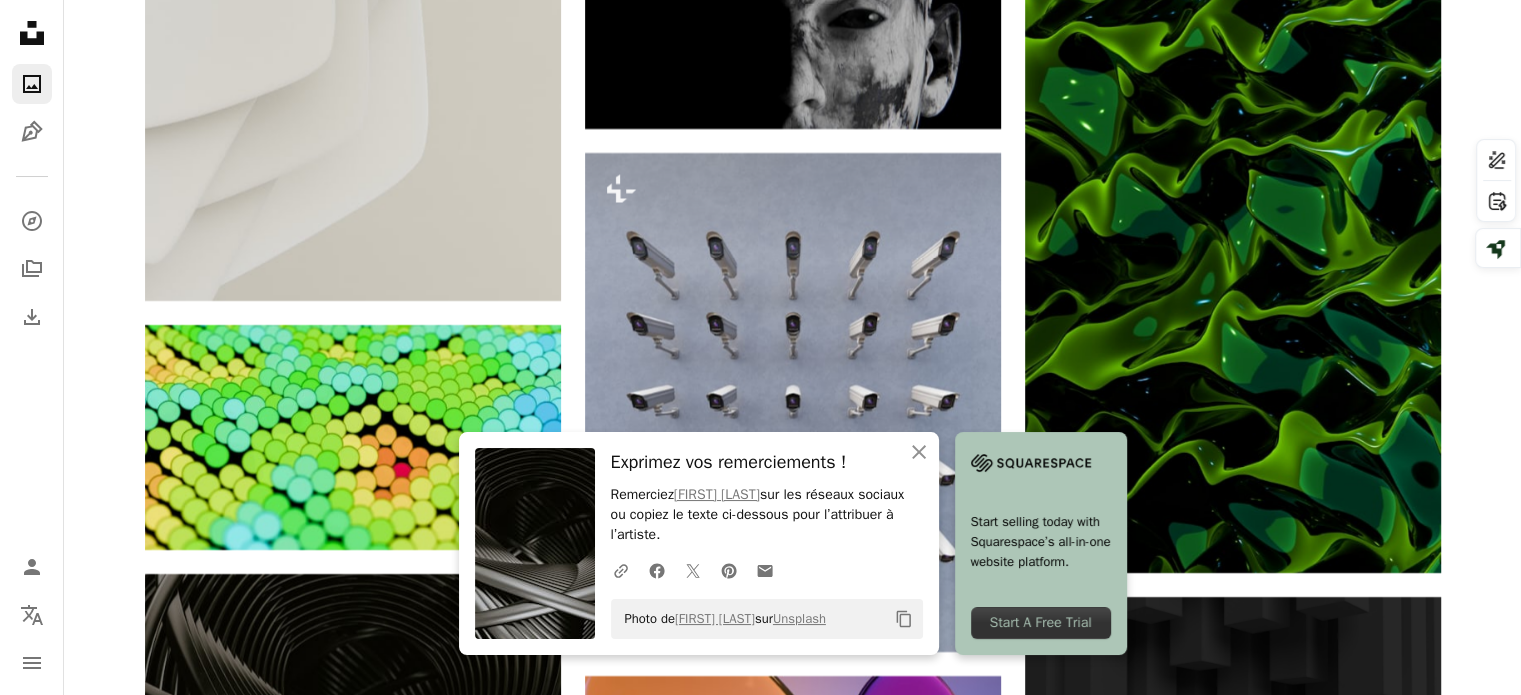 click on "Arrow pointing down" at bounding box center [521, 1452] 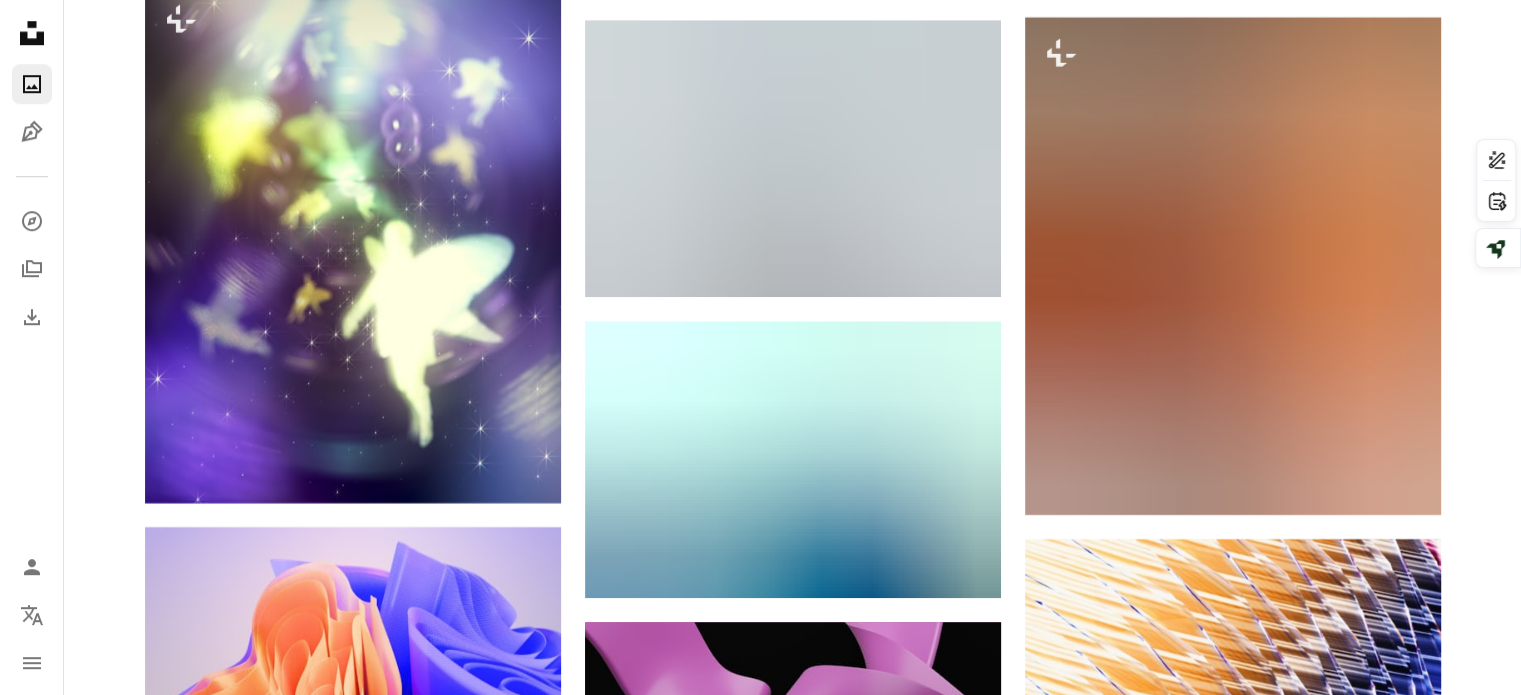 scroll, scrollTop: 9116, scrollLeft: 0, axis: vertical 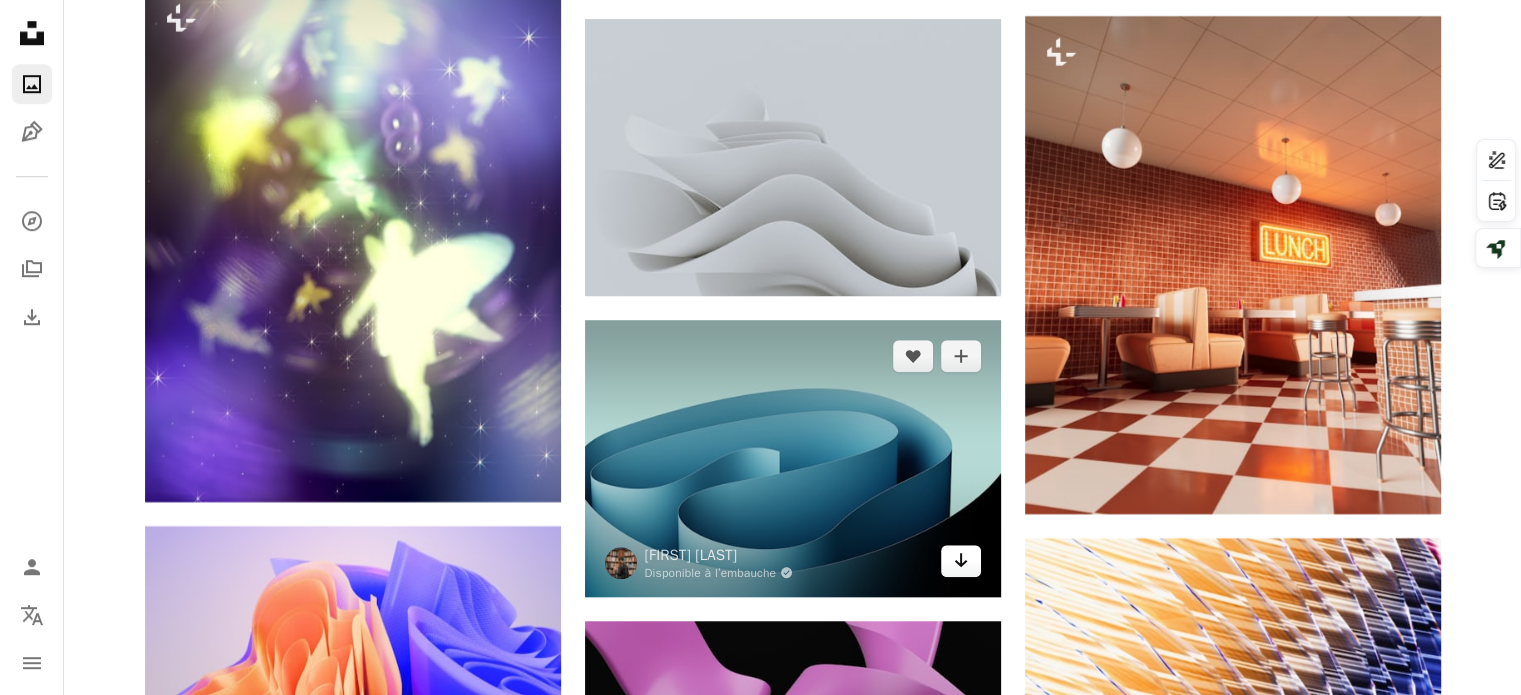 click on "Arrow pointing down" at bounding box center [961, 561] 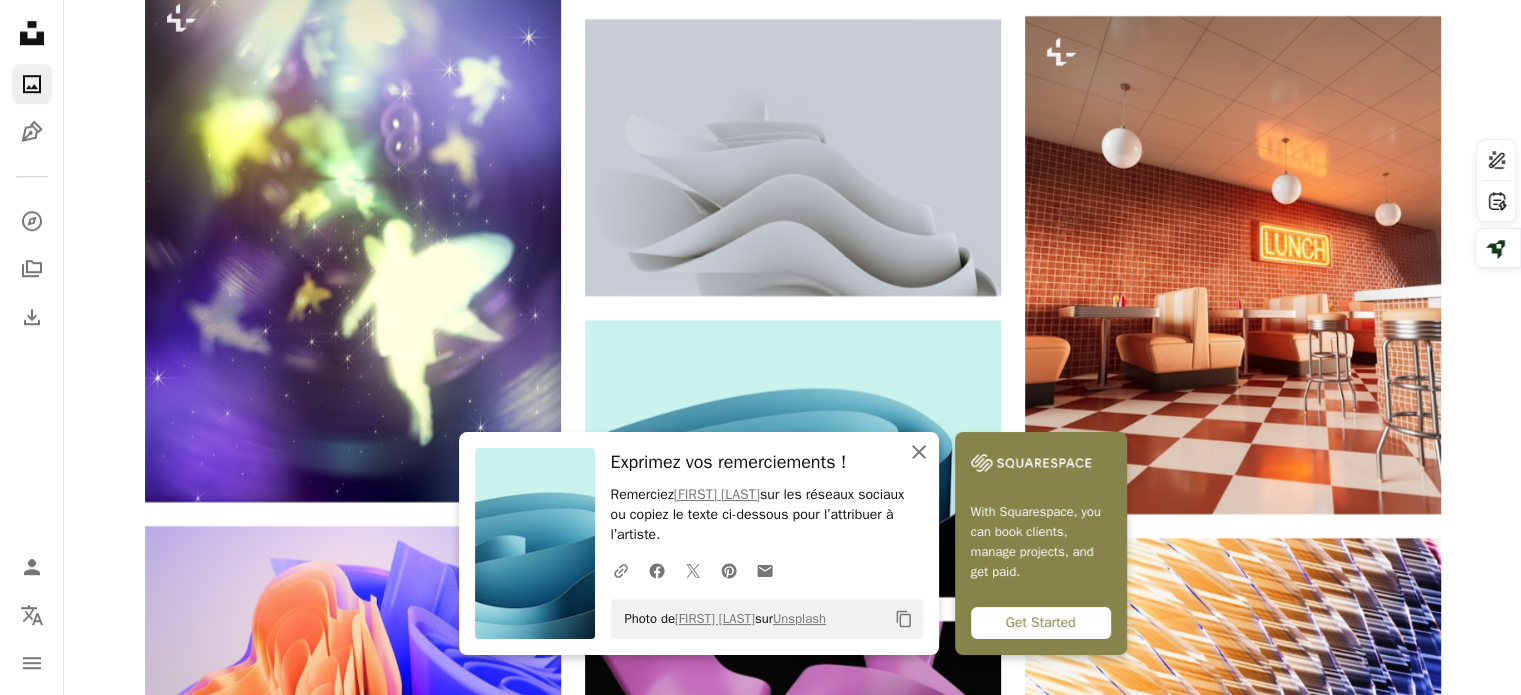 click on "An X shape" at bounding box center (919, 452) 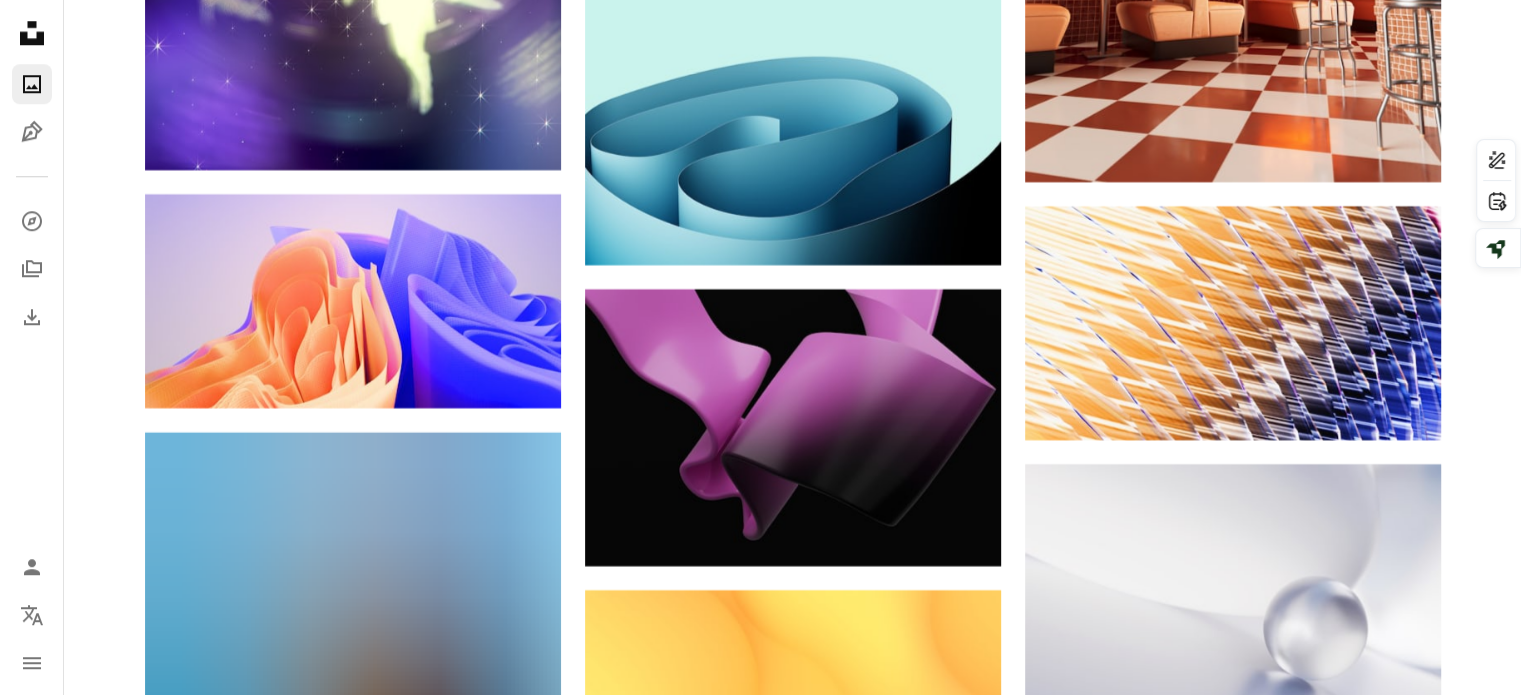 scroll, scrollTop: 9446, scrollLeft: 0, axis: vertical 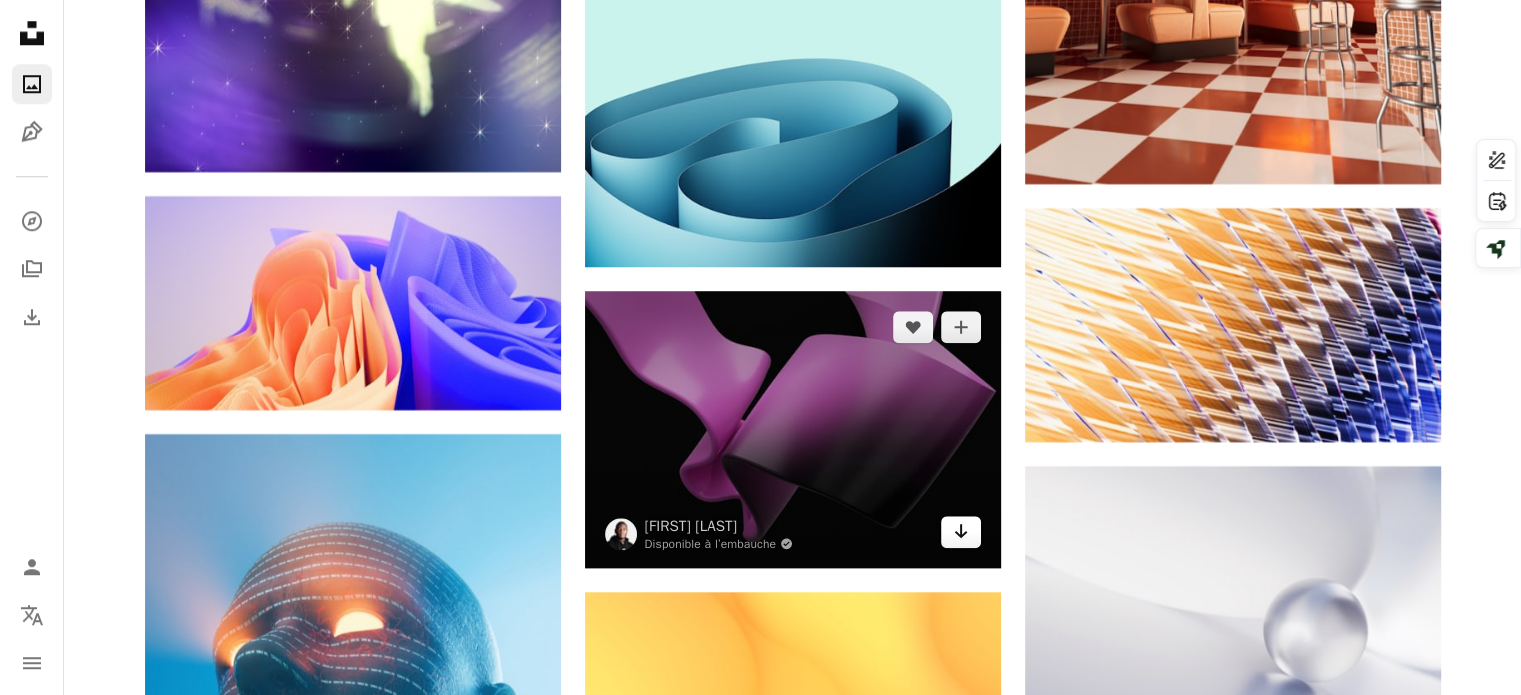 click at bounding box center [960, 531] 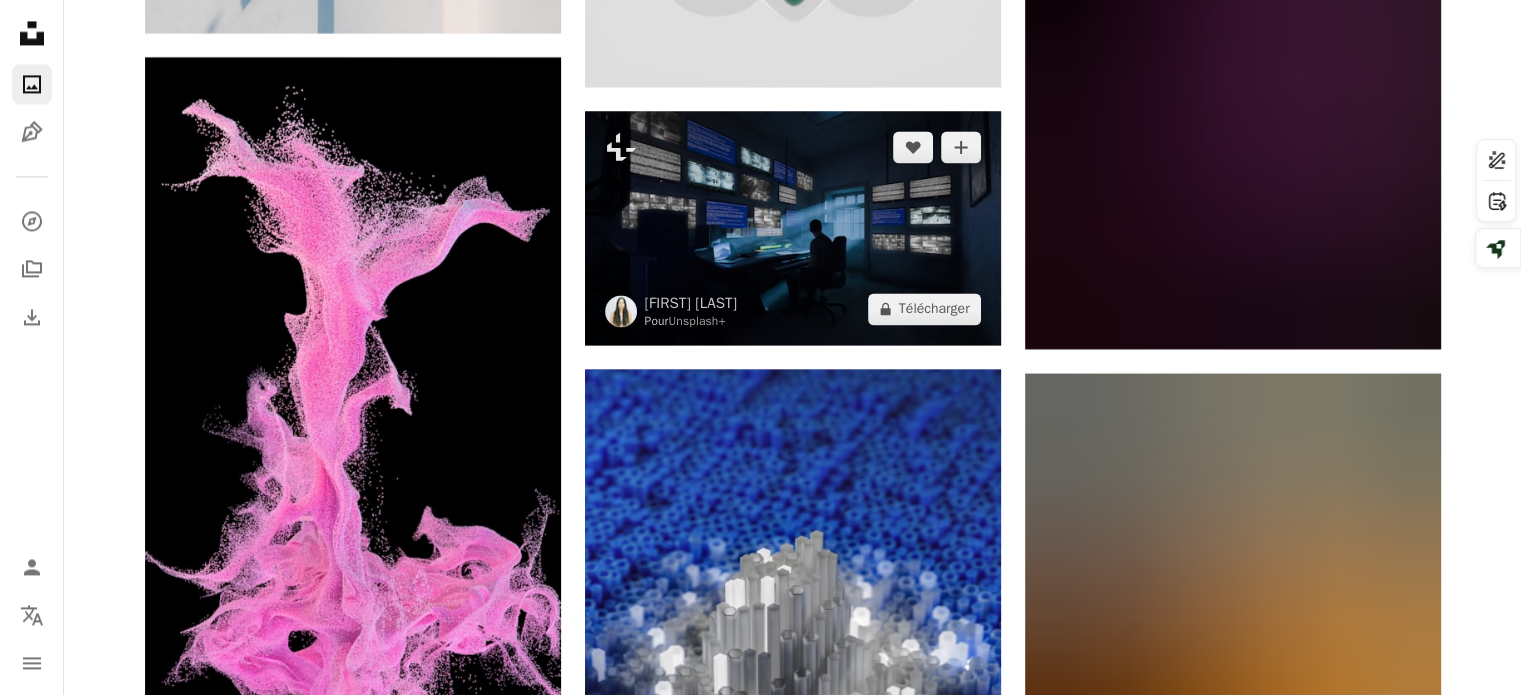 scroll, scrollTop: 10704, scrollLeft: 0, axis: vertical 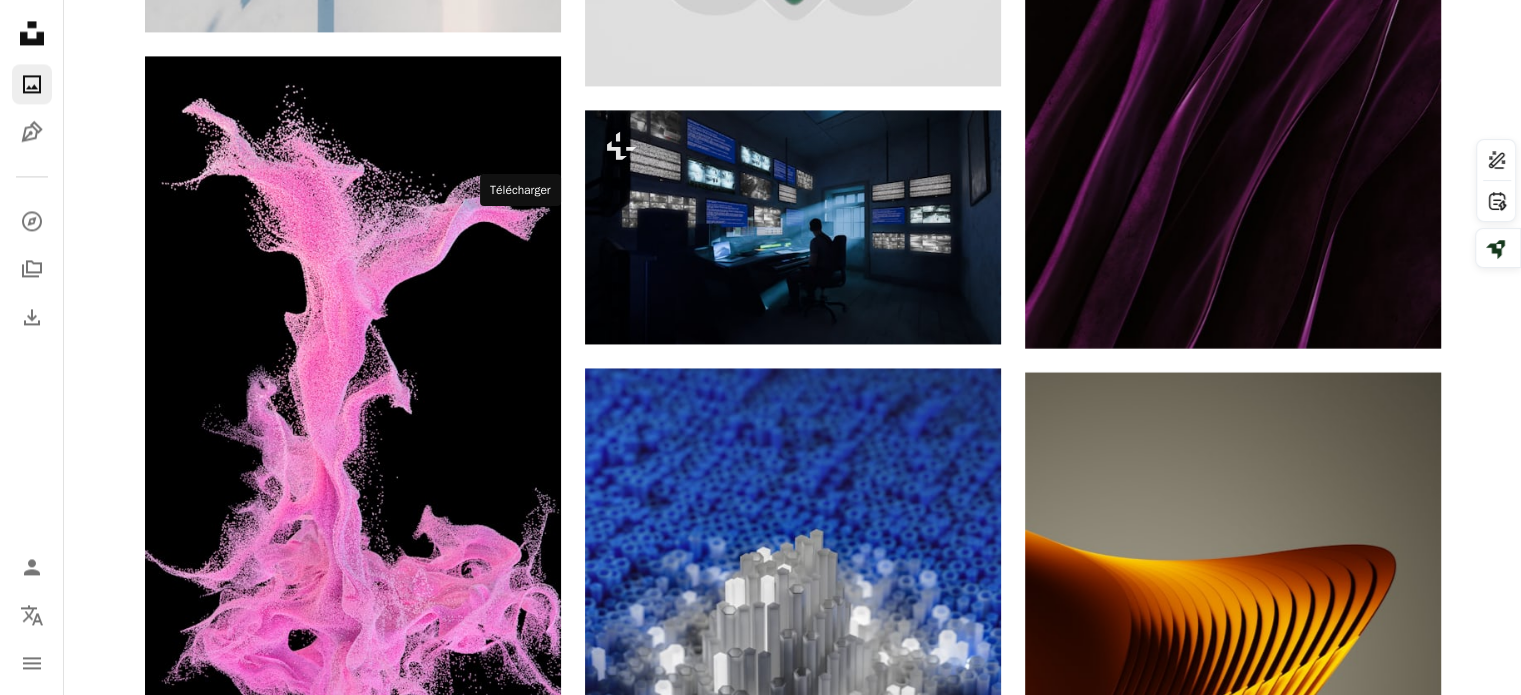 click on "Arrow pointing down" at bounding box center [521, 1352] 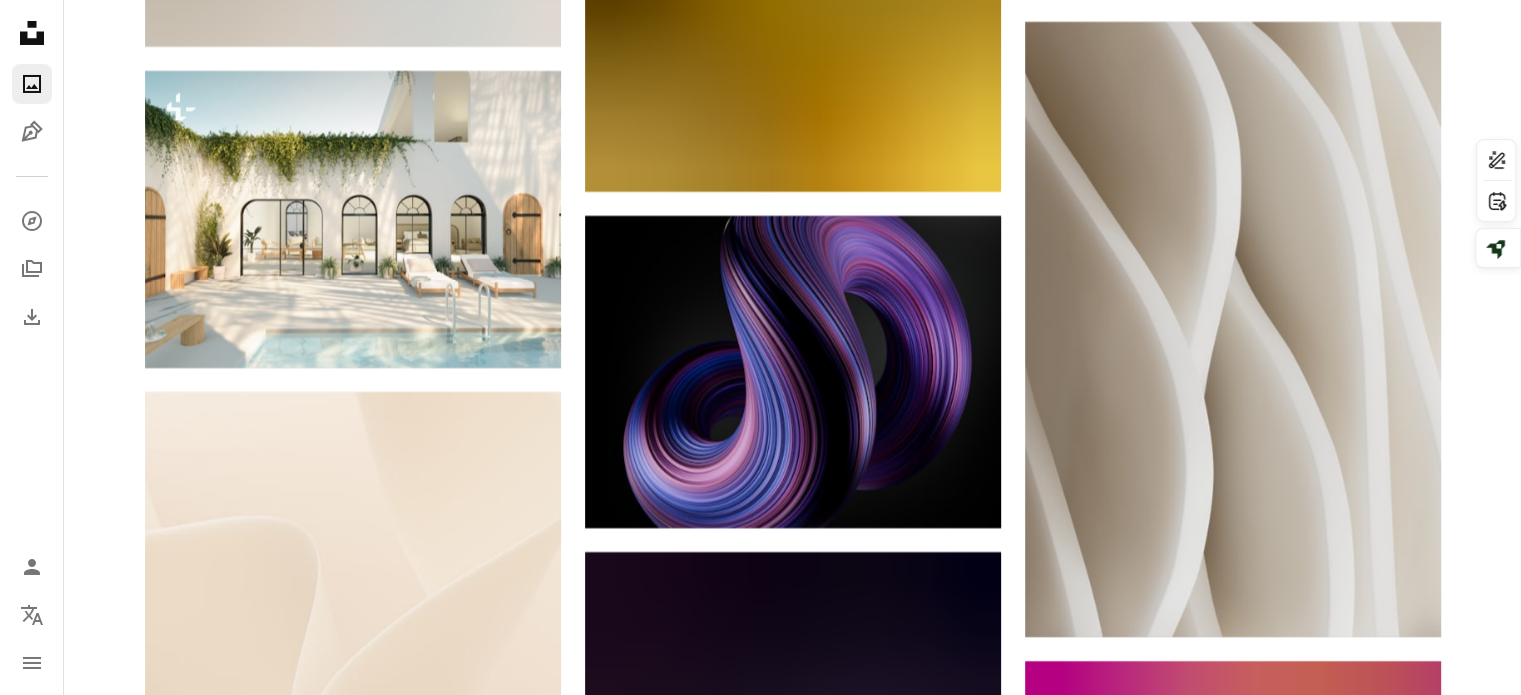 scroll, scrollTop: 15052, scrollLeft: 0, axis: vertical 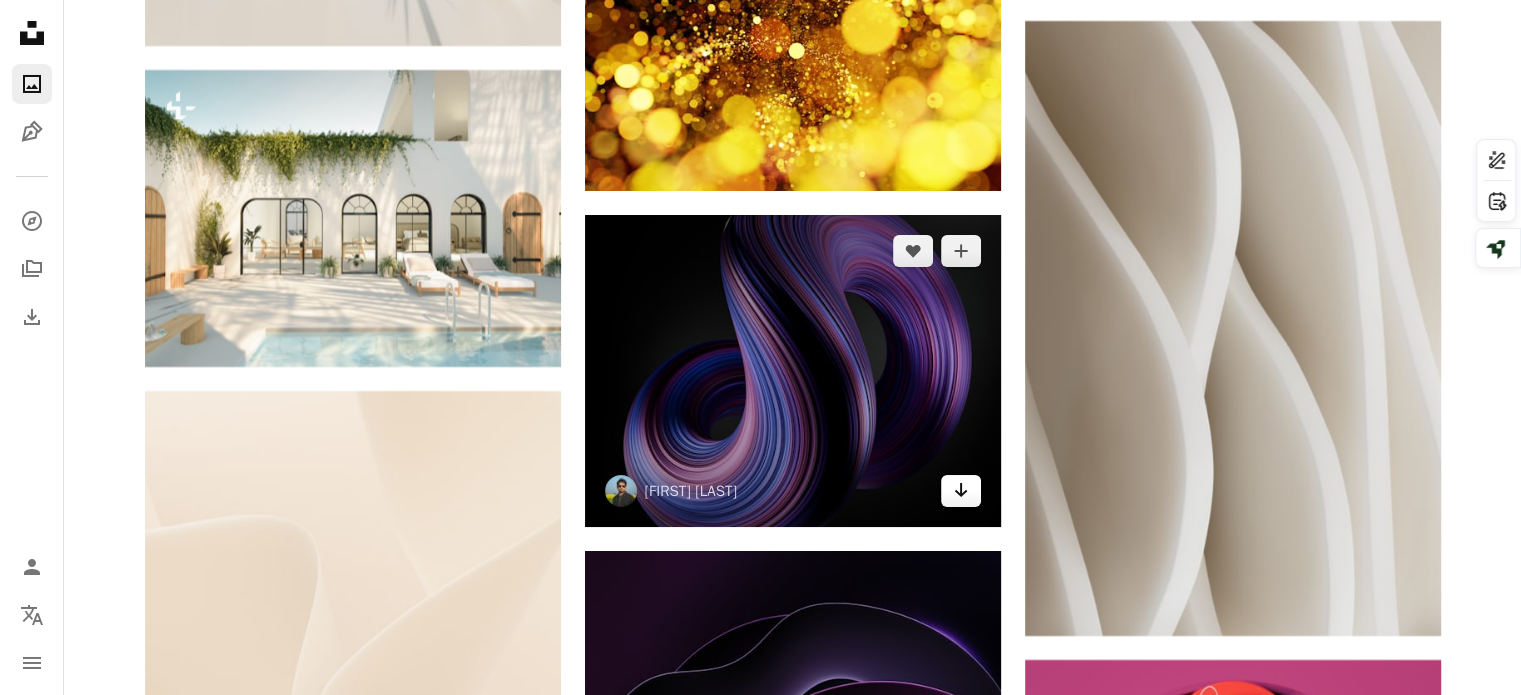 click on "Arrow pointing down" at bounding box center [961, 490] 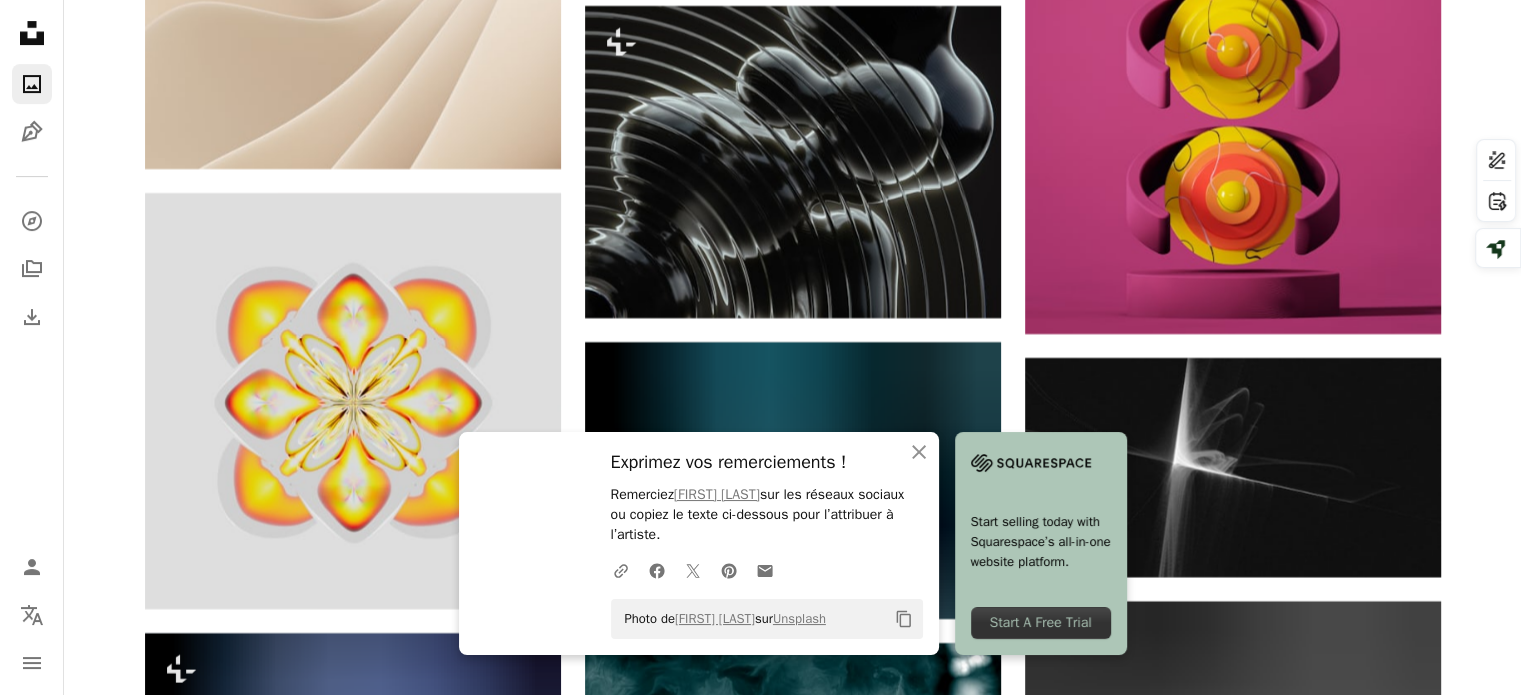 scroll, scrollTop: 15830, scrollLeft: 0, axis: vertical 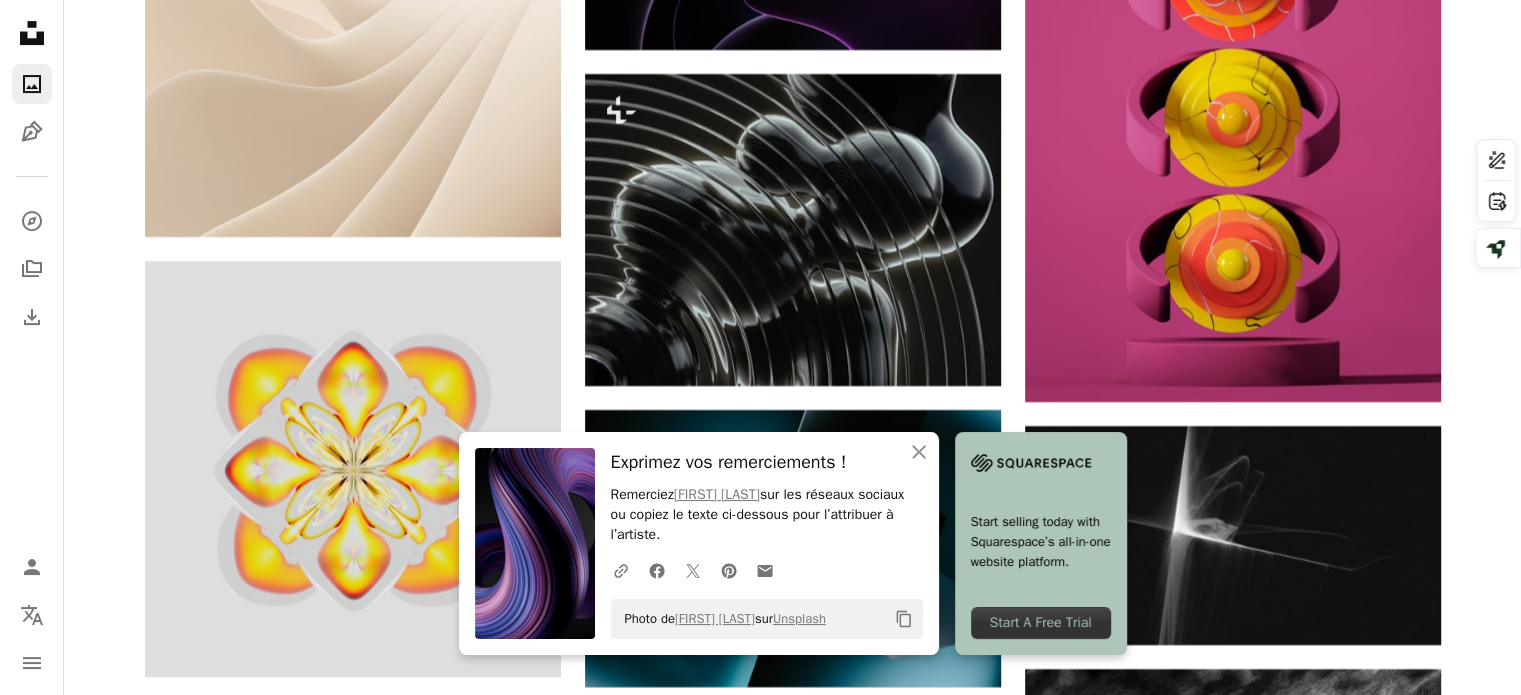 click on "Arrow pointing down" at bounding box center (521, 1483) 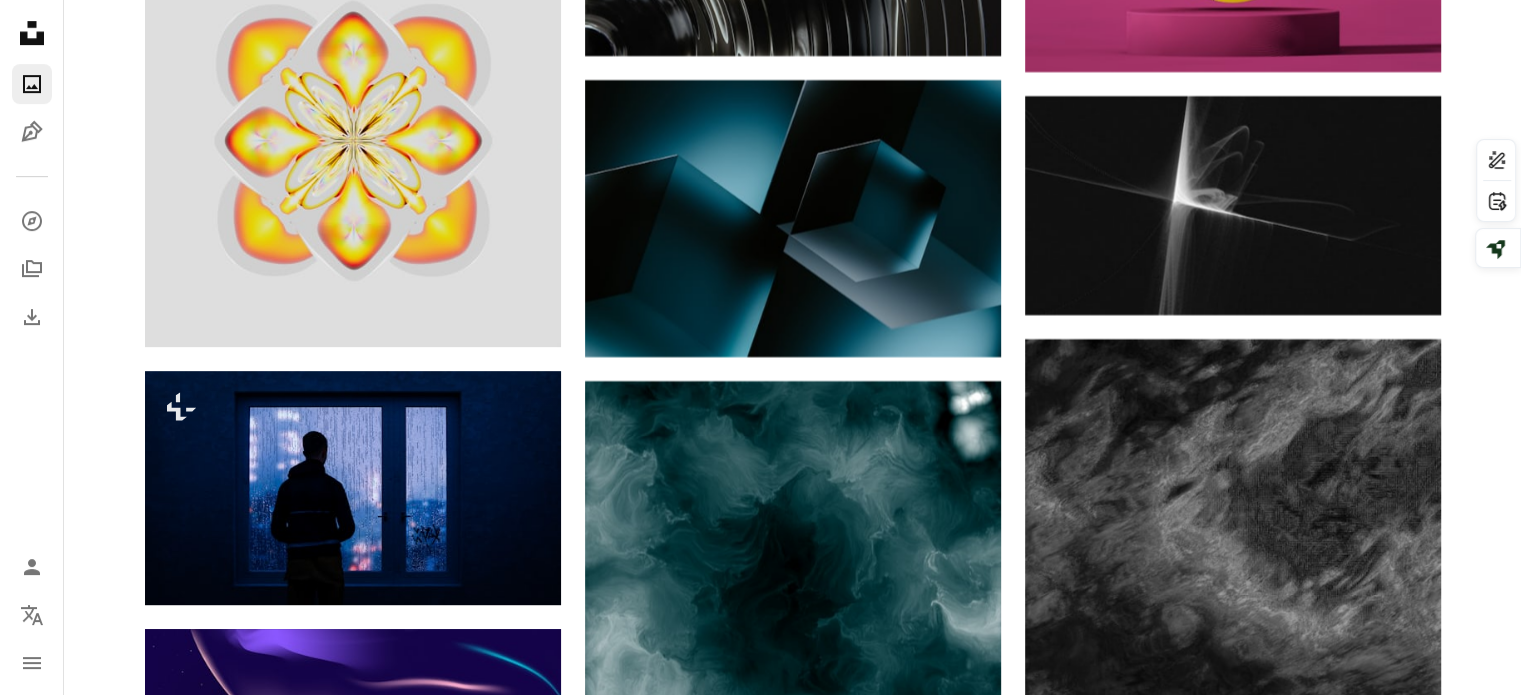 scroll, scrollTop: 16170, scrollLeft: 0, axis: vertical 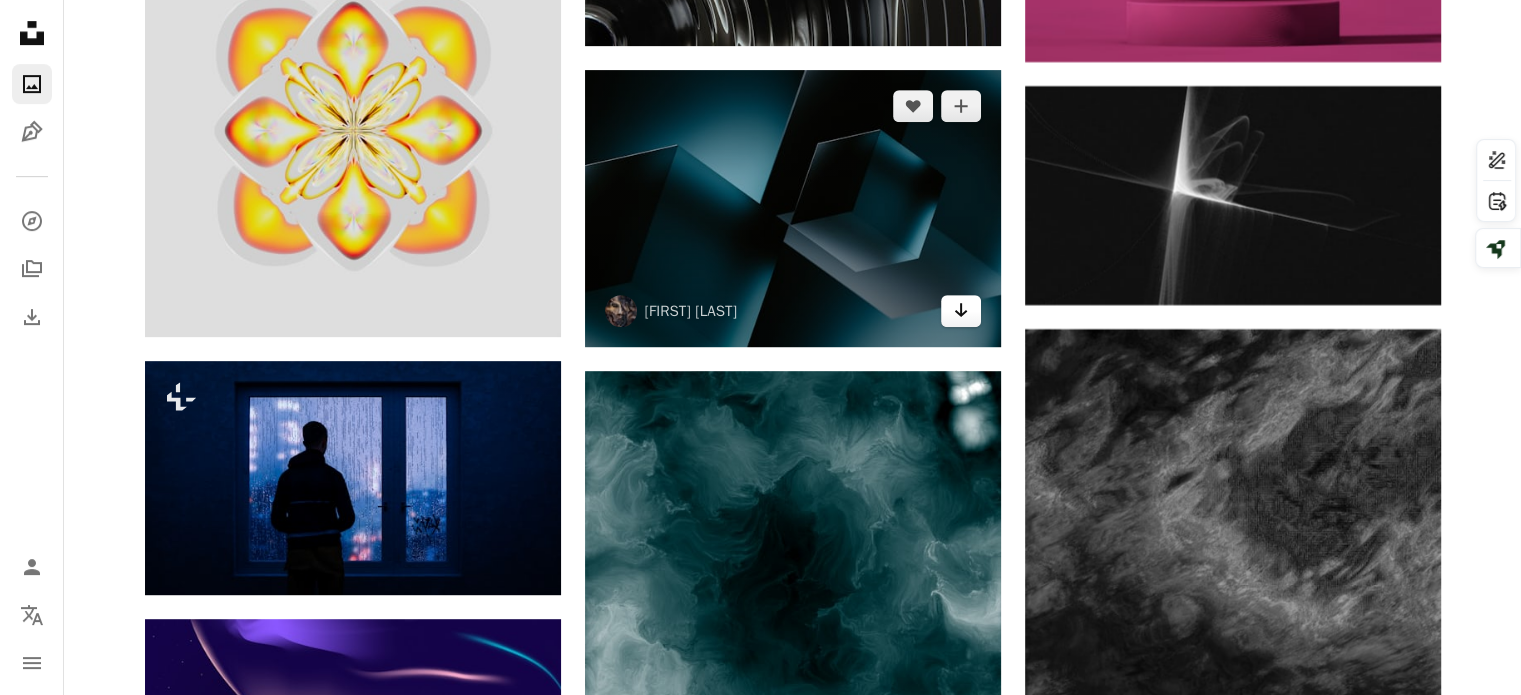 click on "Arrow pointing down" at bounding box center [961, 310] 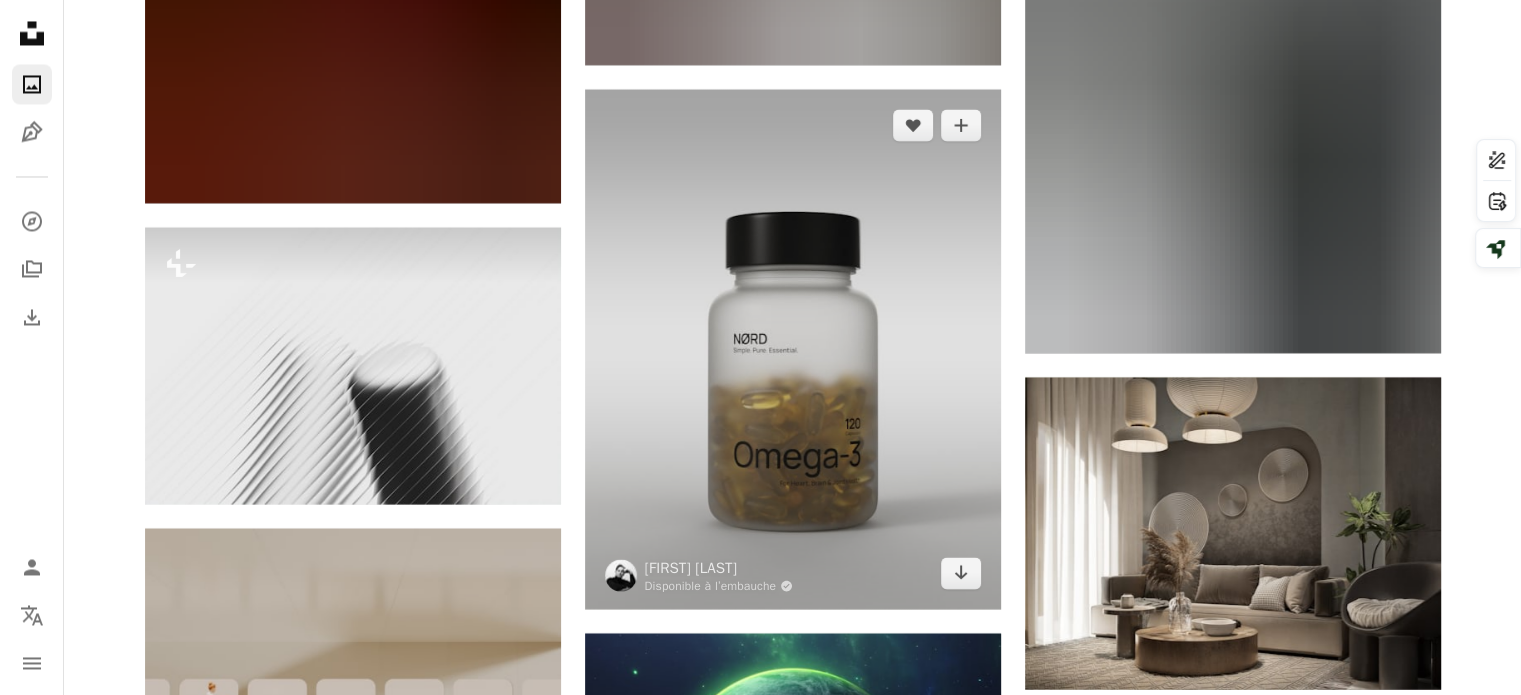 scroll, scrollTop: 18778, scrollLeft: 0, axis: vertical 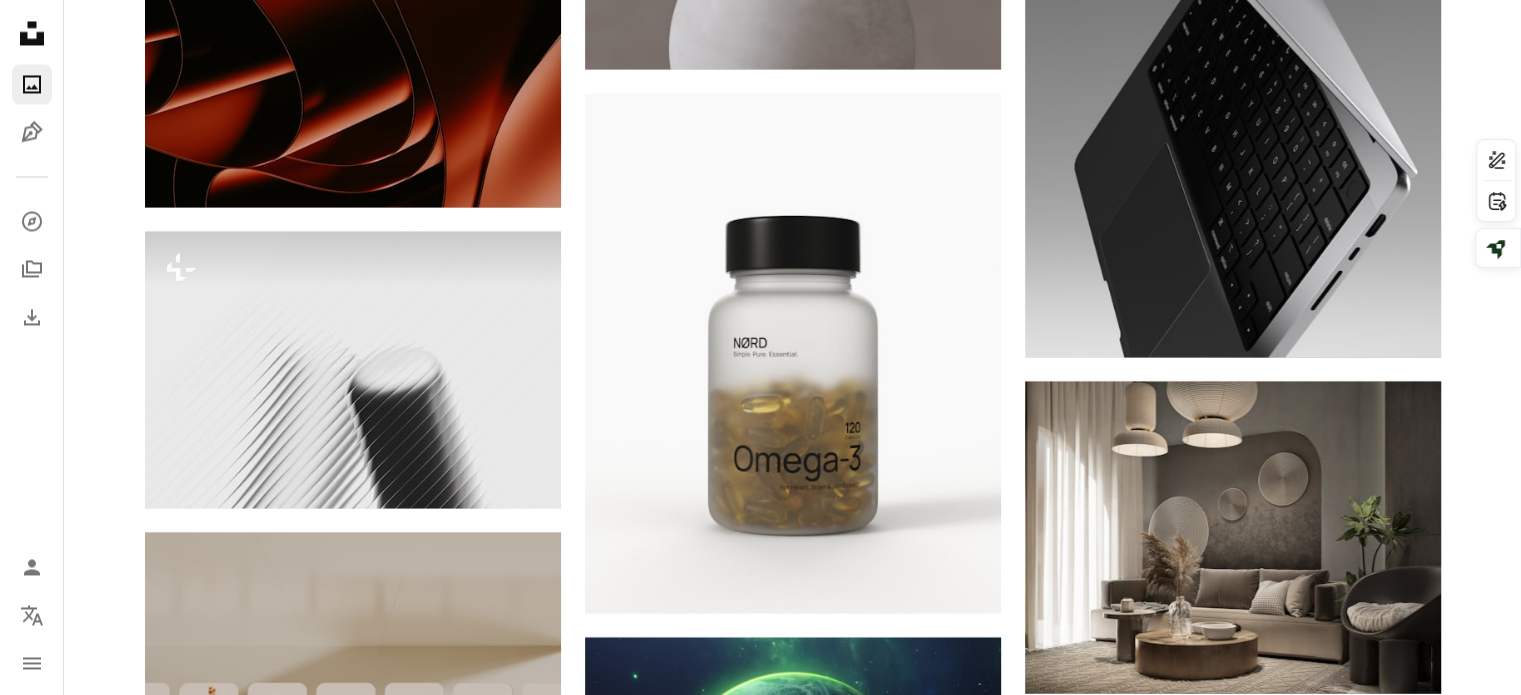 click on "Arrow pointing down" at bounding box center [521, 1410] 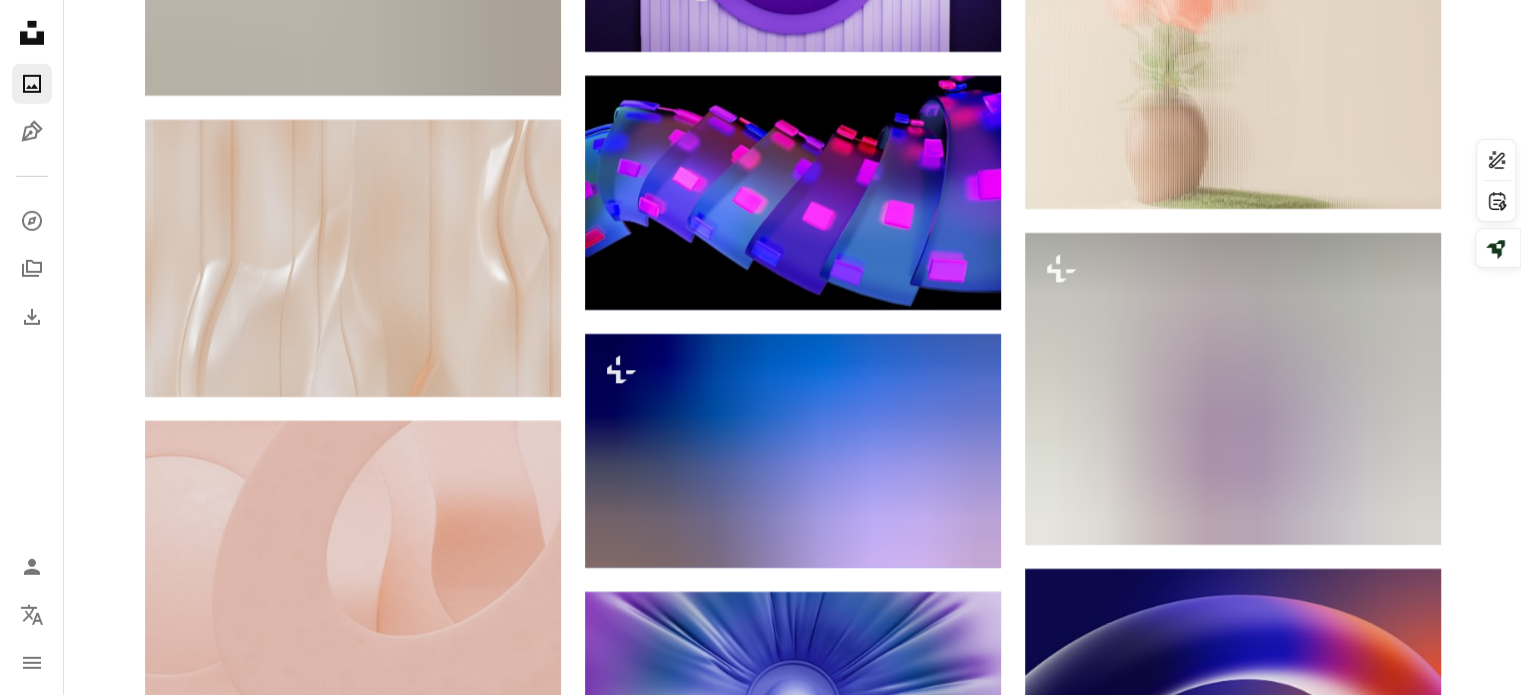 scroll, scrollTop: 29072, scrollLeft: 0, axis: vertical 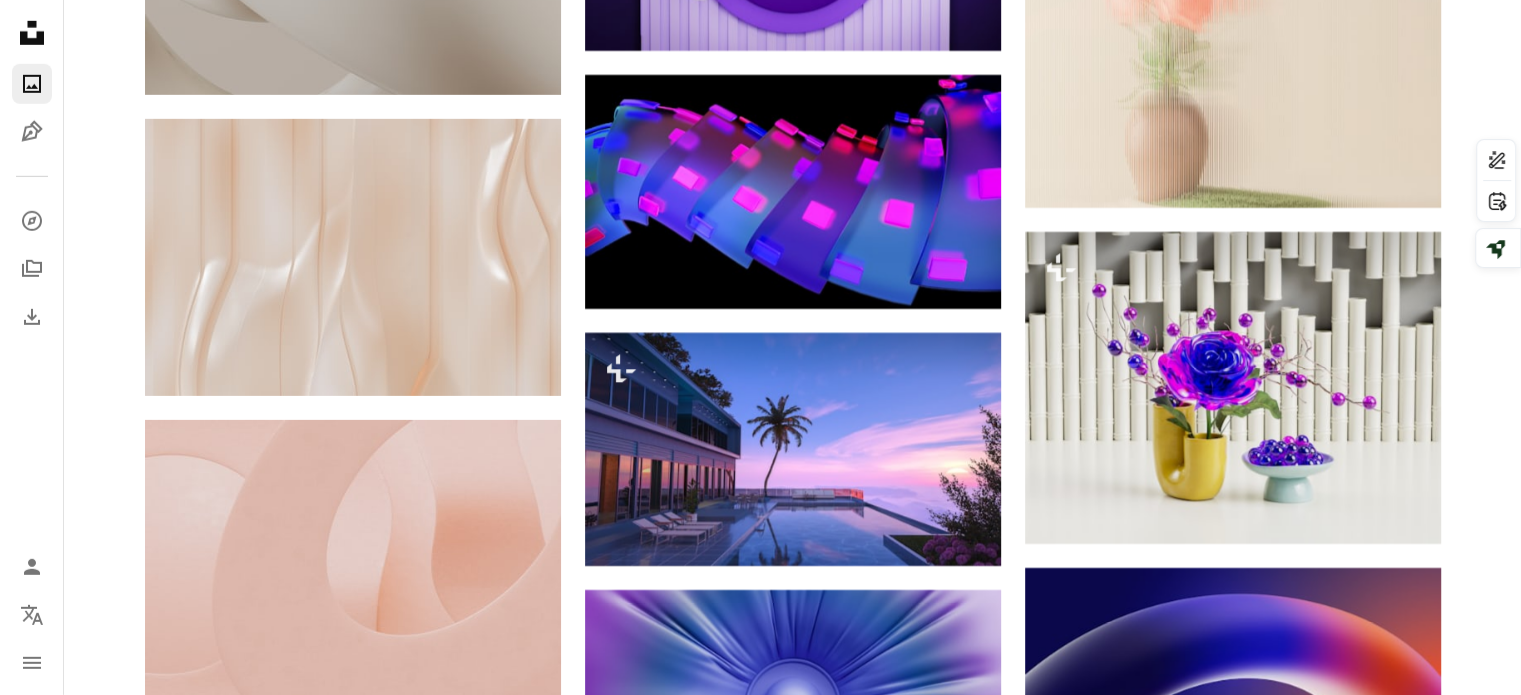click on "Arrow pointing down" at bounding box center [521, 1505] 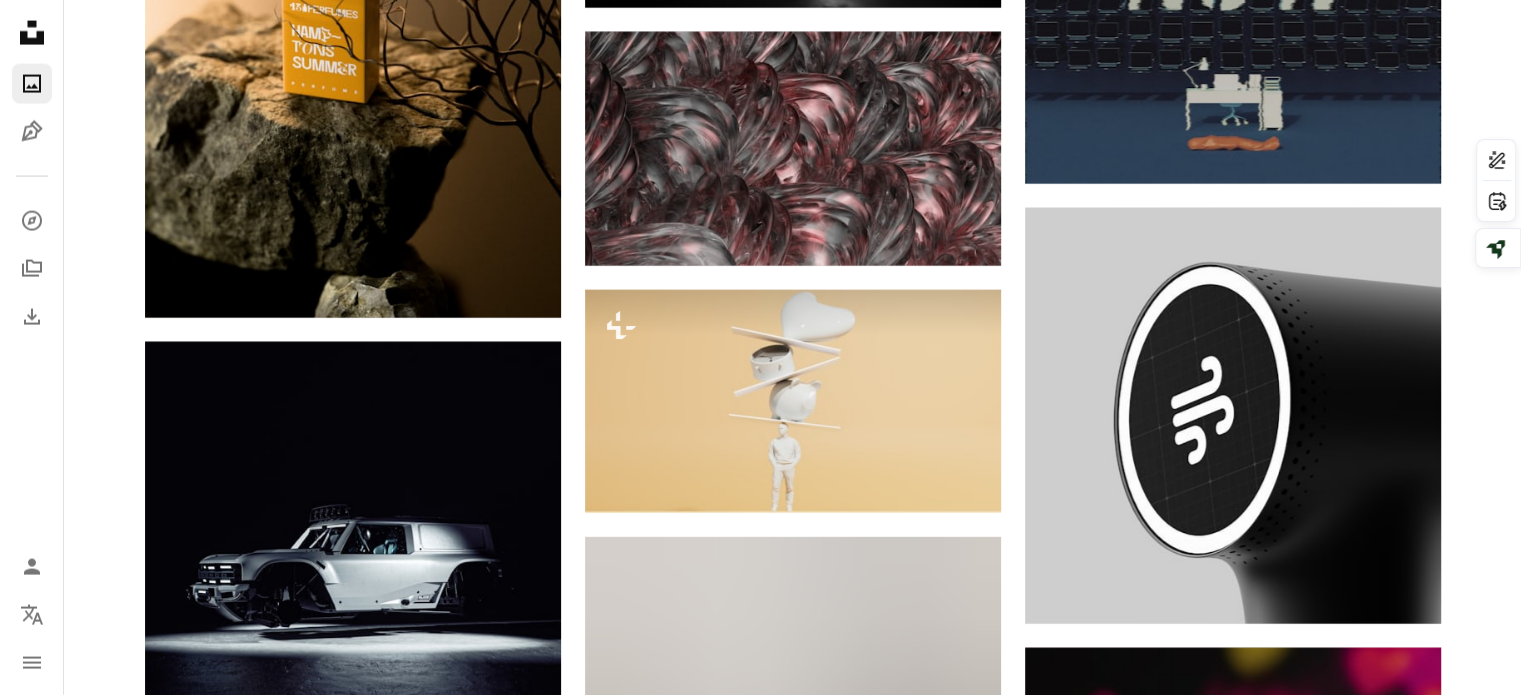 scroll, scrollTop: 26640, scrollLeft: 0, axis: vertical 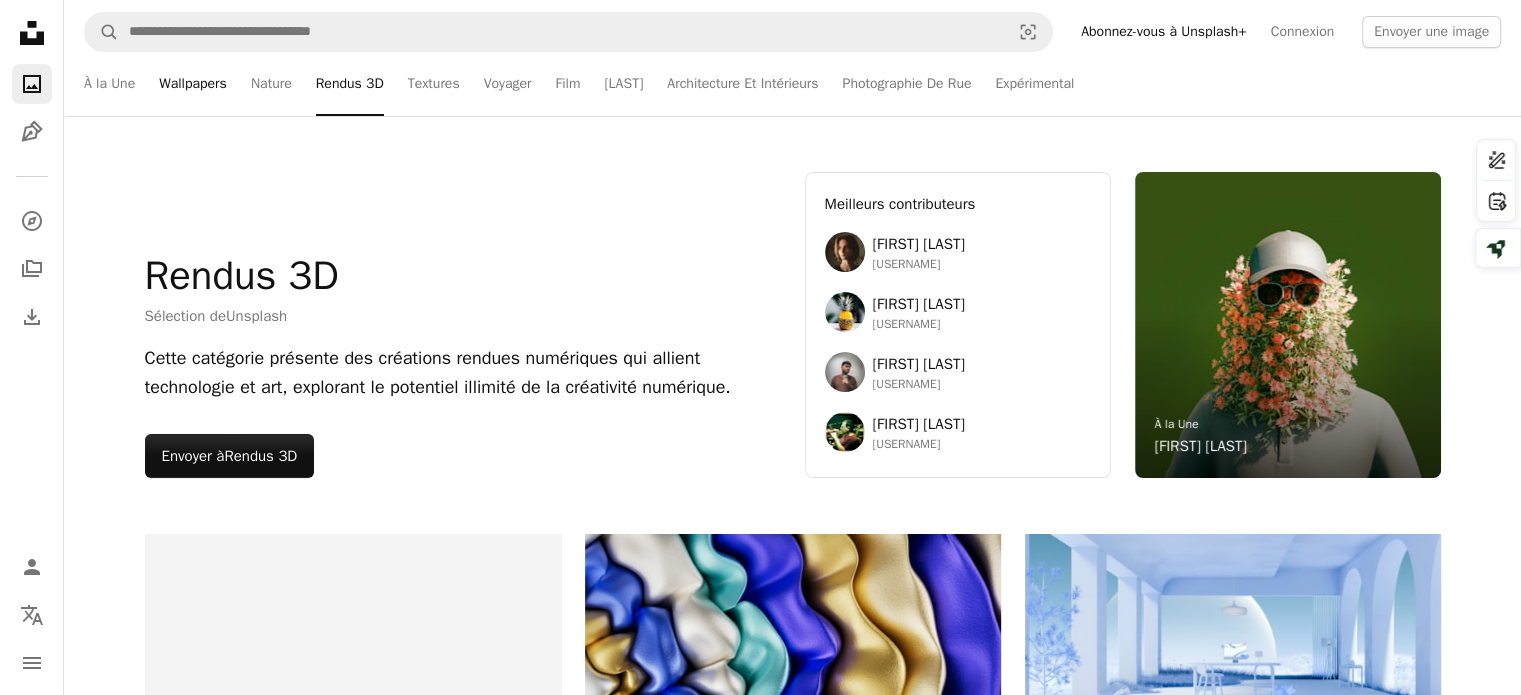 click on "Wallpapers" at bounding box center [193, 84] 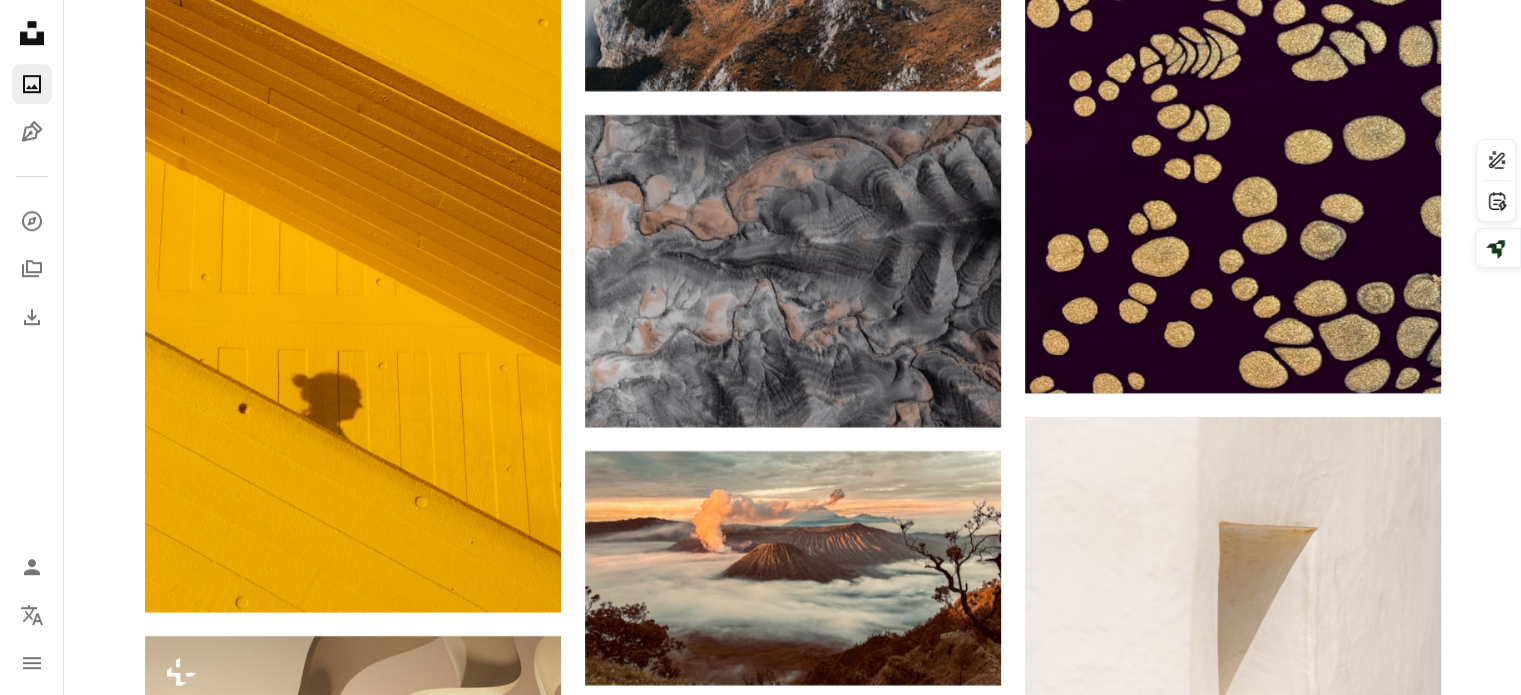 scroll, scrollTop: 9114, scrollLeft: 0, axis: vertical 